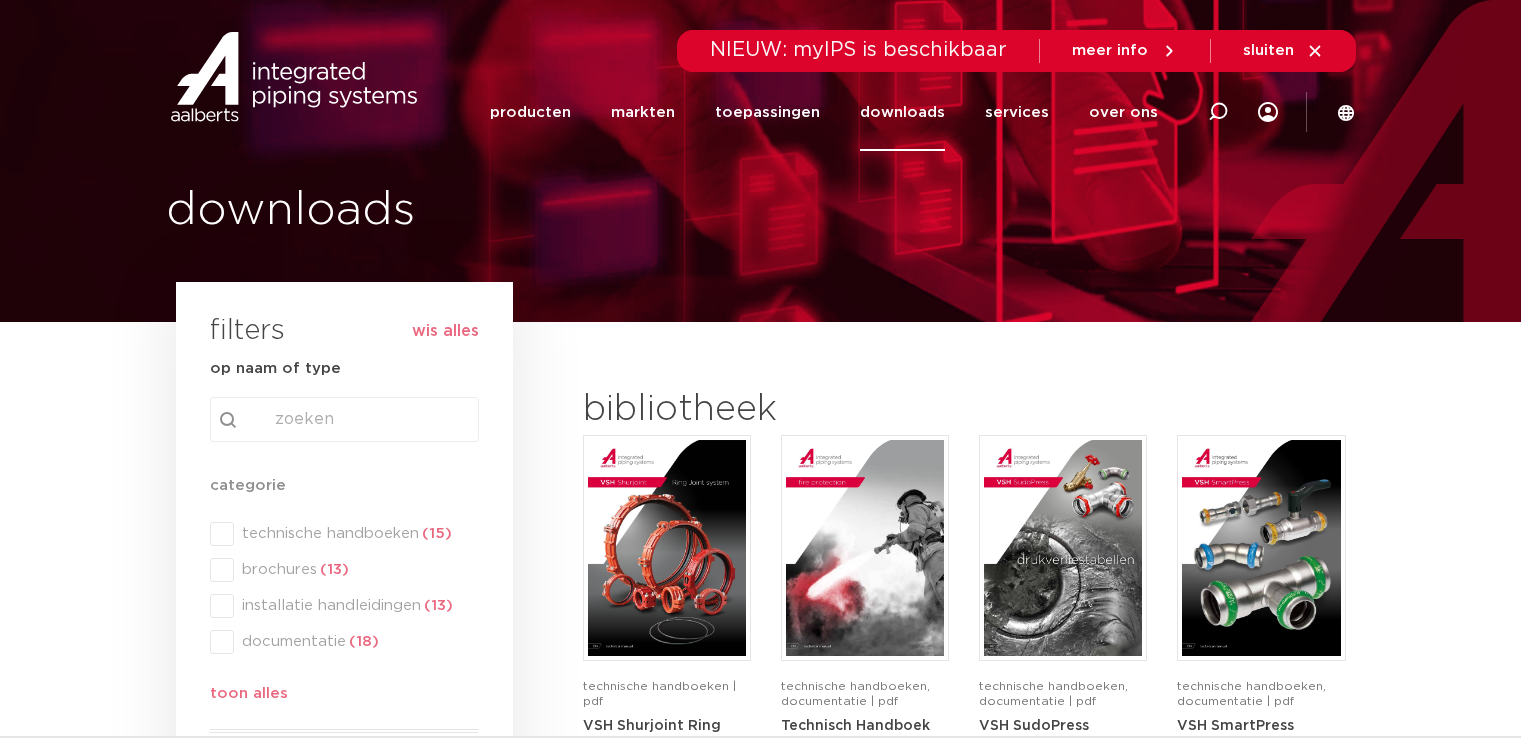 scroll, scrollTop: 0, scrollLeft: 0, axis: both 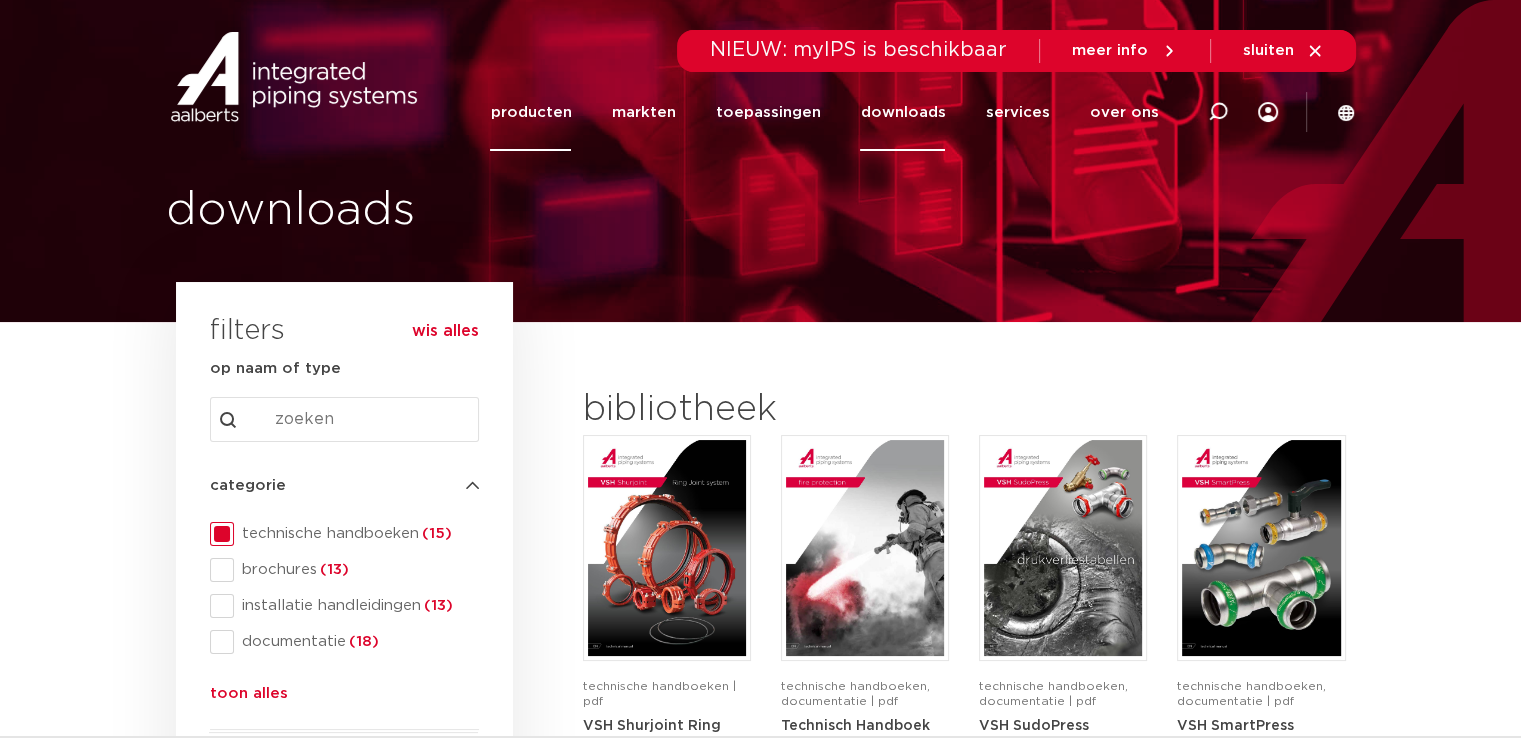 click on "producten" 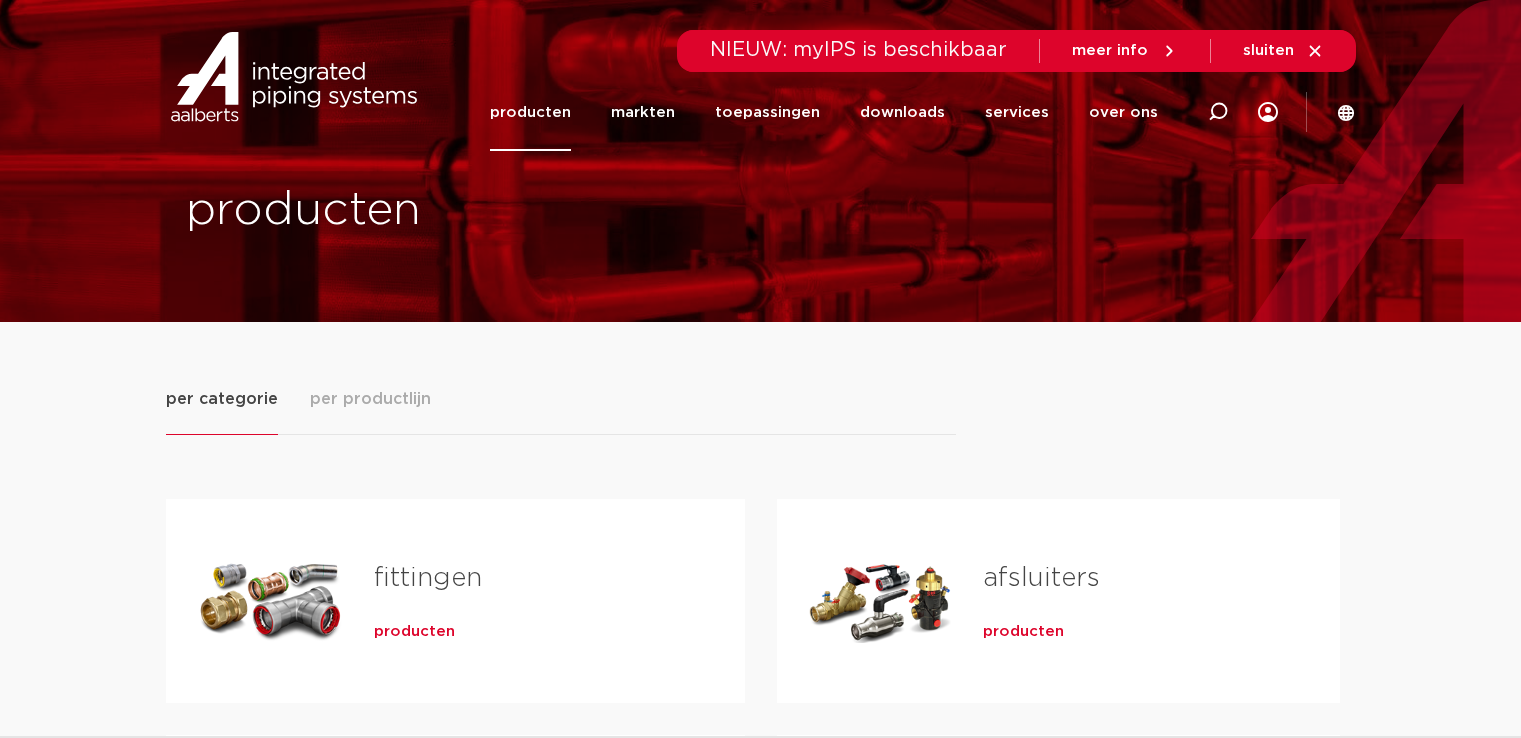scroll, scrollTop: 0, scrollLeft: 0, axis: both 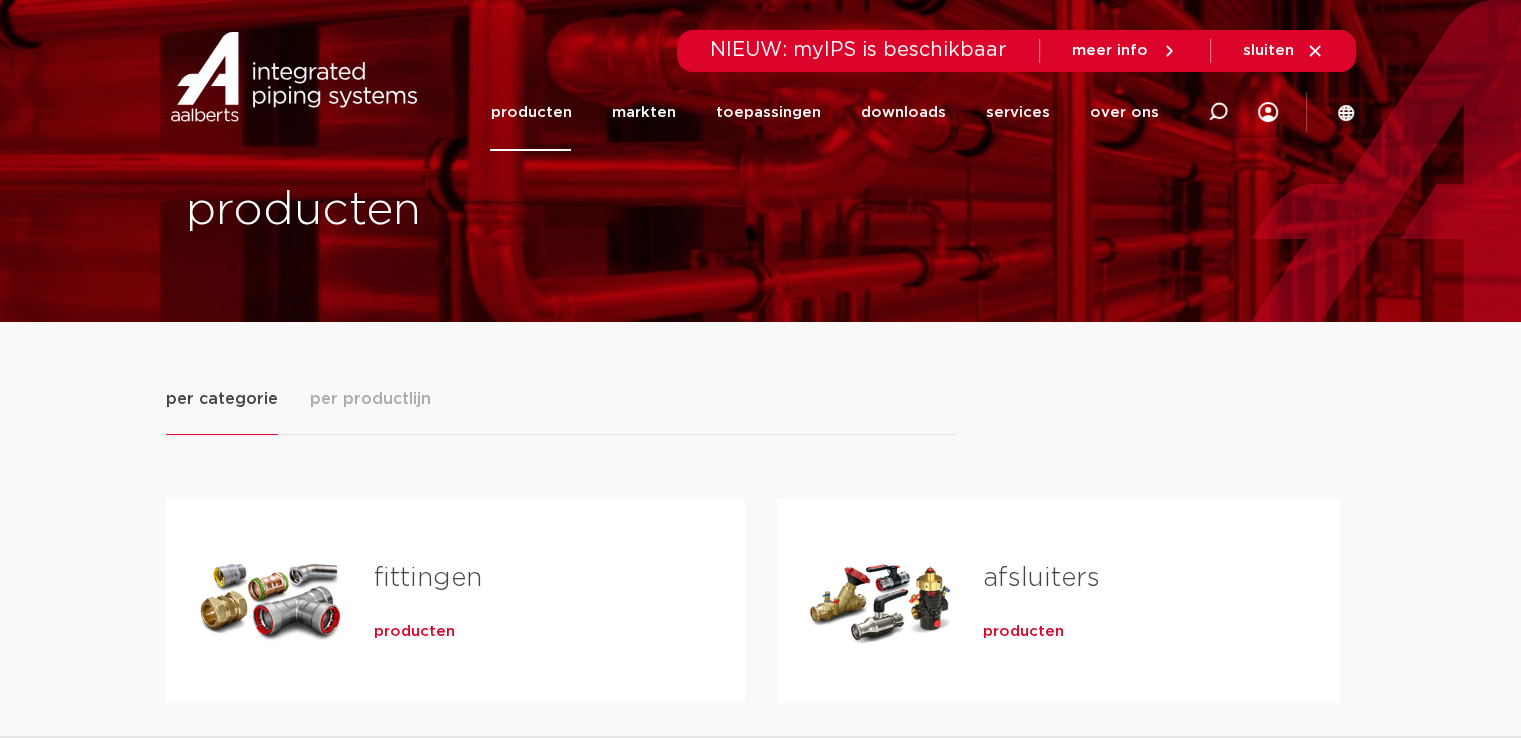click on "producten" at bounding box center (414, 632) 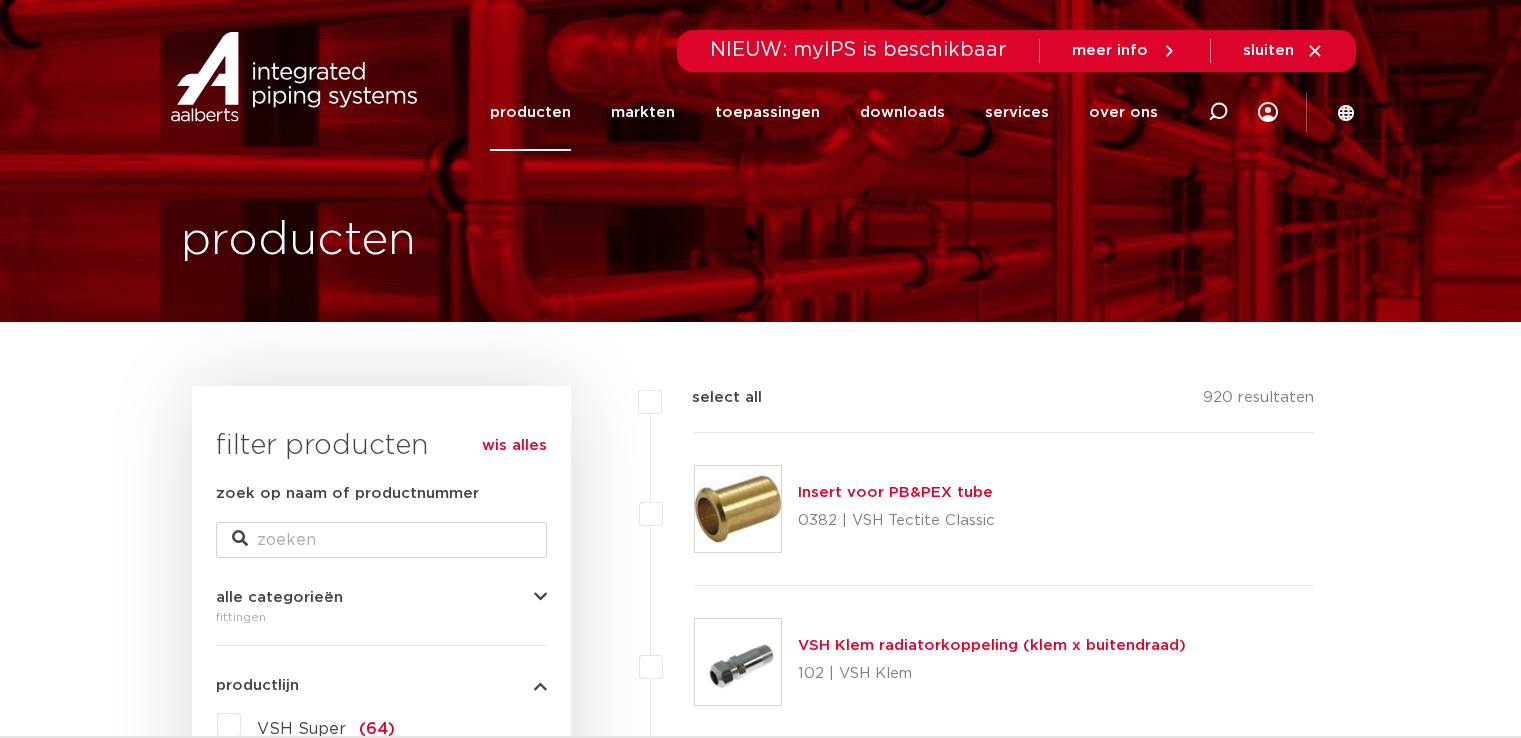 scroll, scrollTop: 0, scrollLeft: 0, axis: both 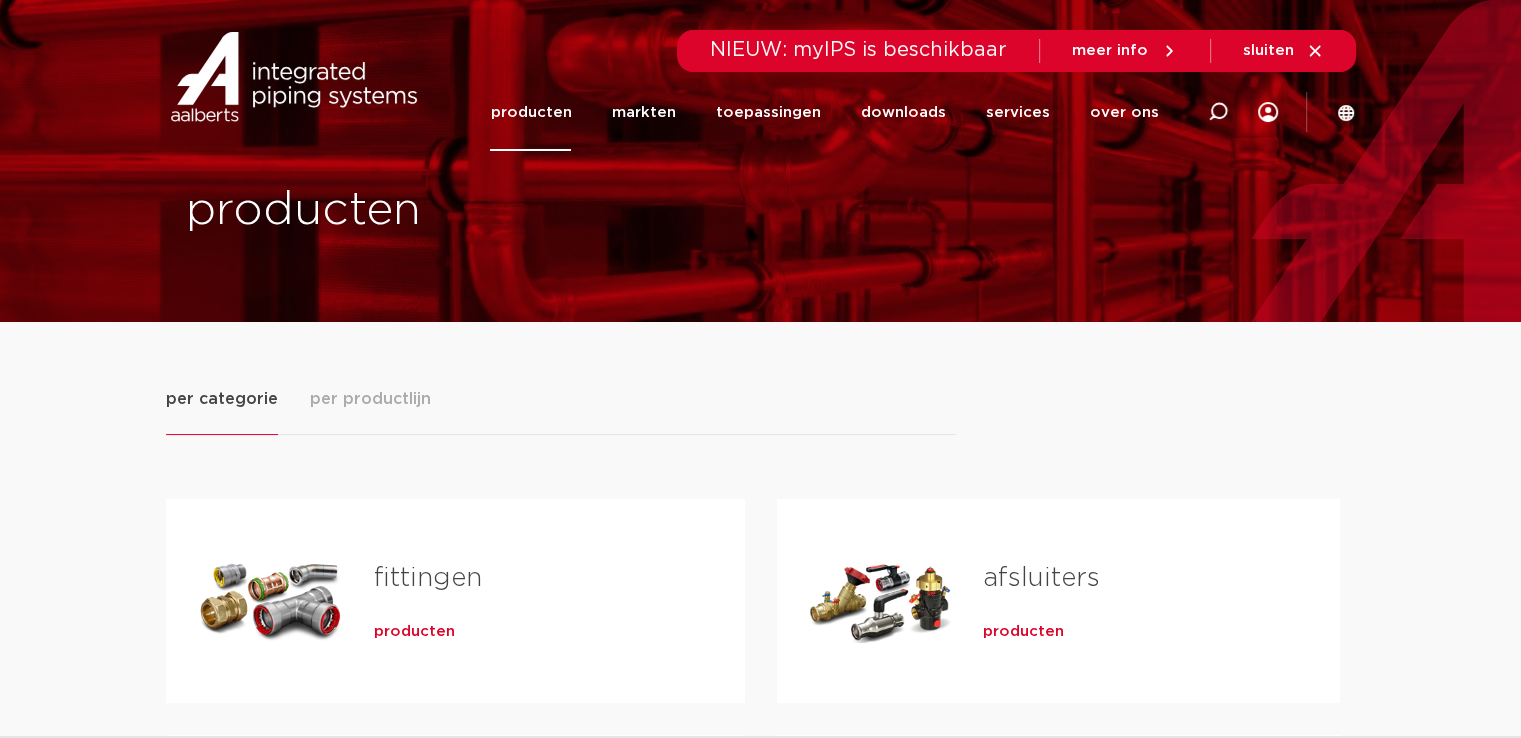 click on "per productlijn" at bounding box center [370, 399] 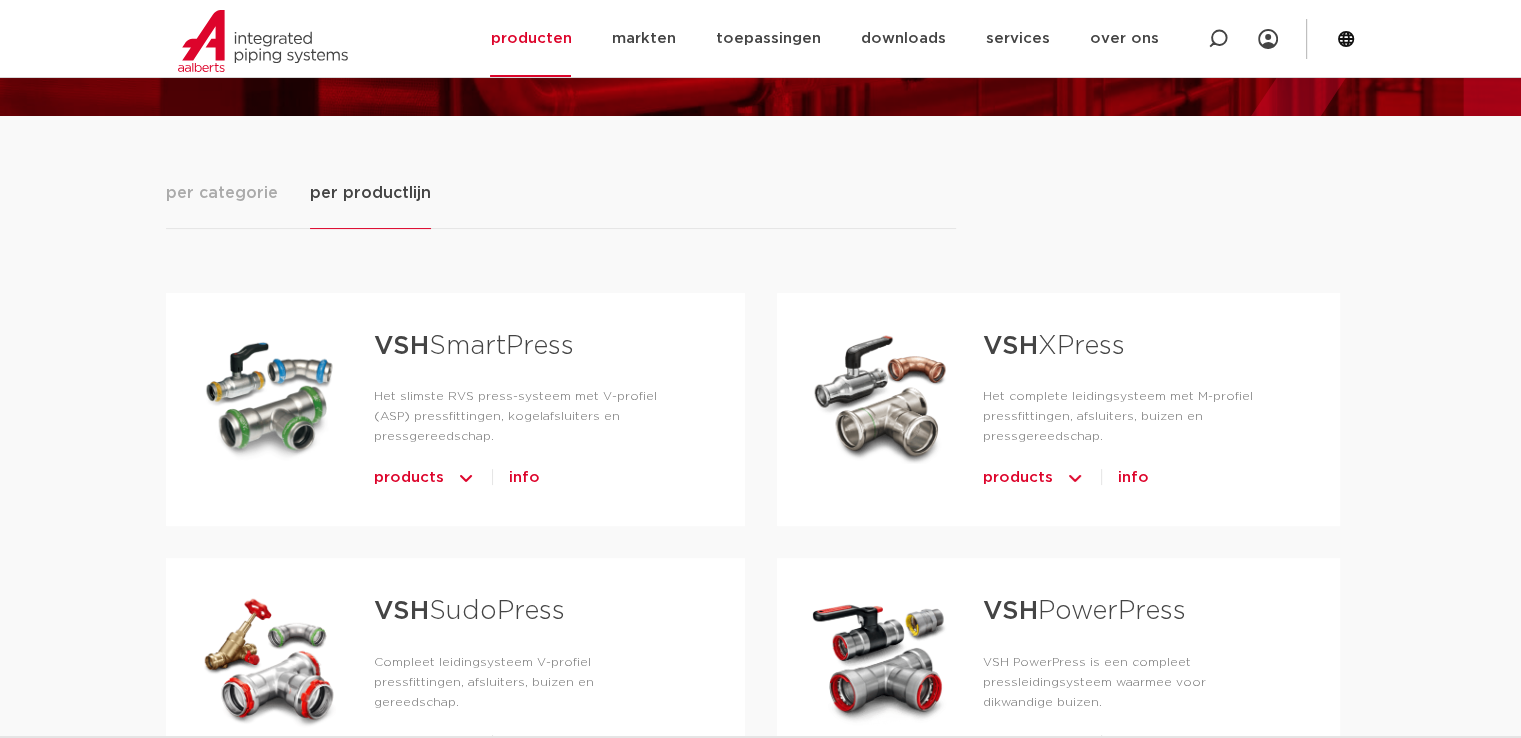 scroll, scrollTop: 300, scrollLeft: 0, axis: vertical 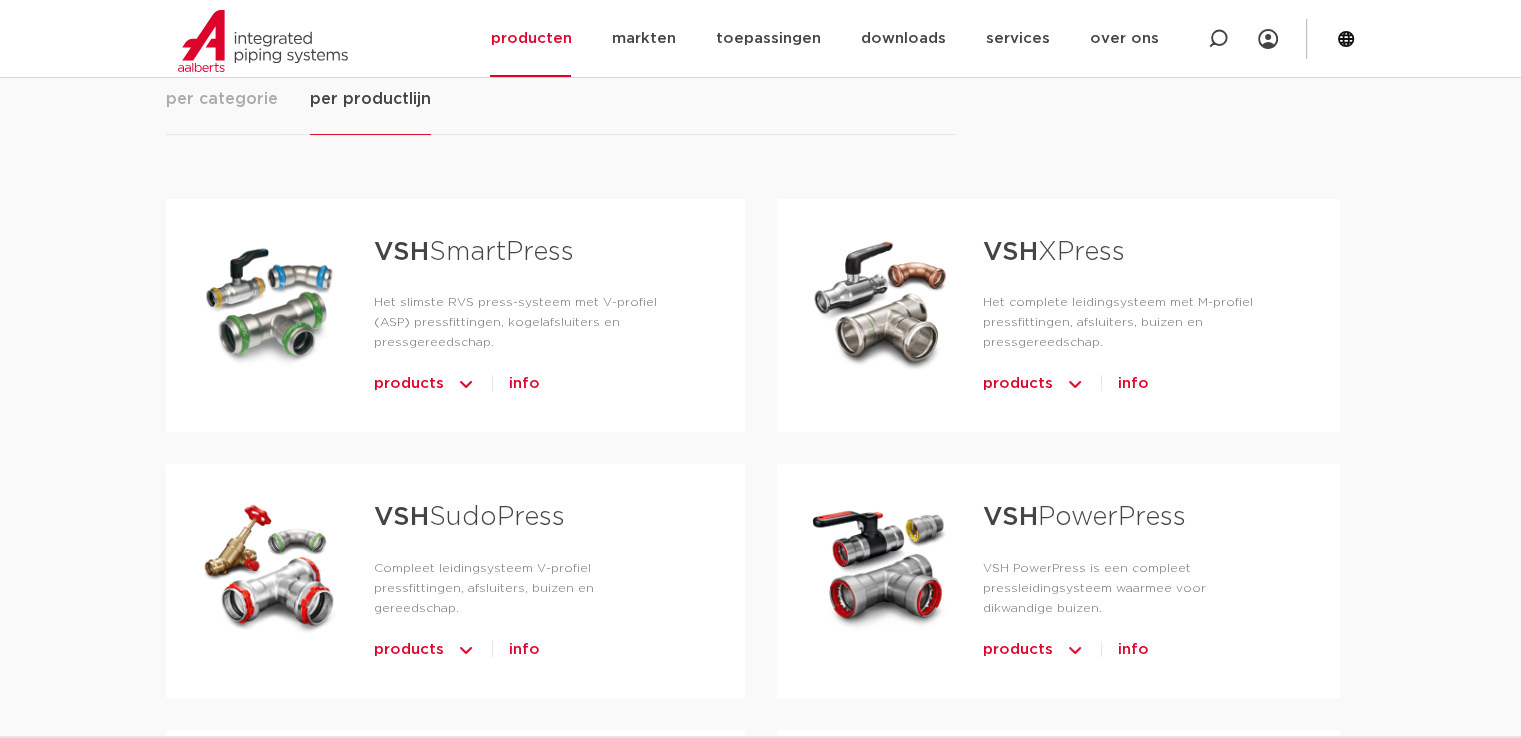click on "products" at bounding box center (1034, 384) 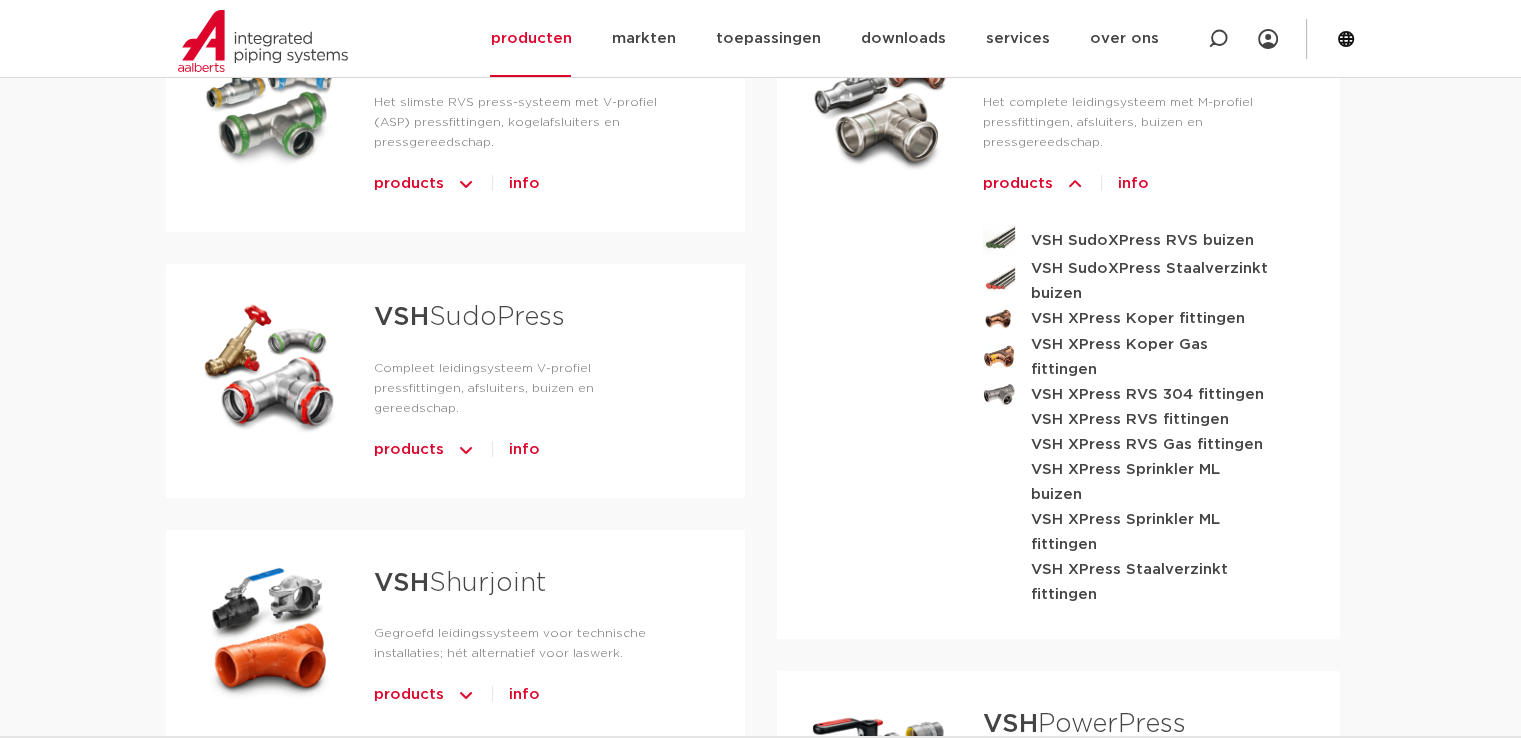 scroll, scrollTop: 100, scrollLeft: 0, axis: vertical 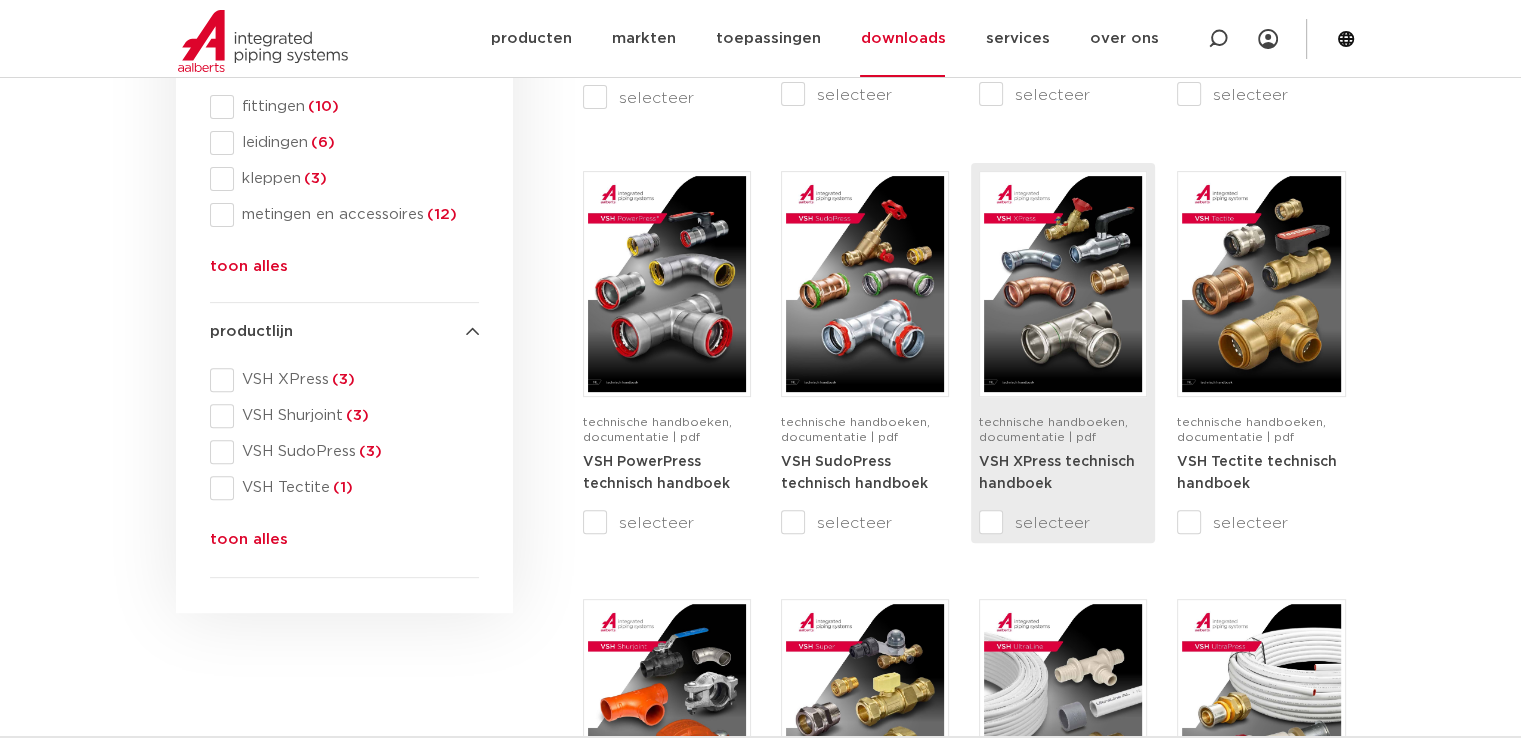 click on "VSH XPress technisch handboek" at bounding box center (1057, 473) 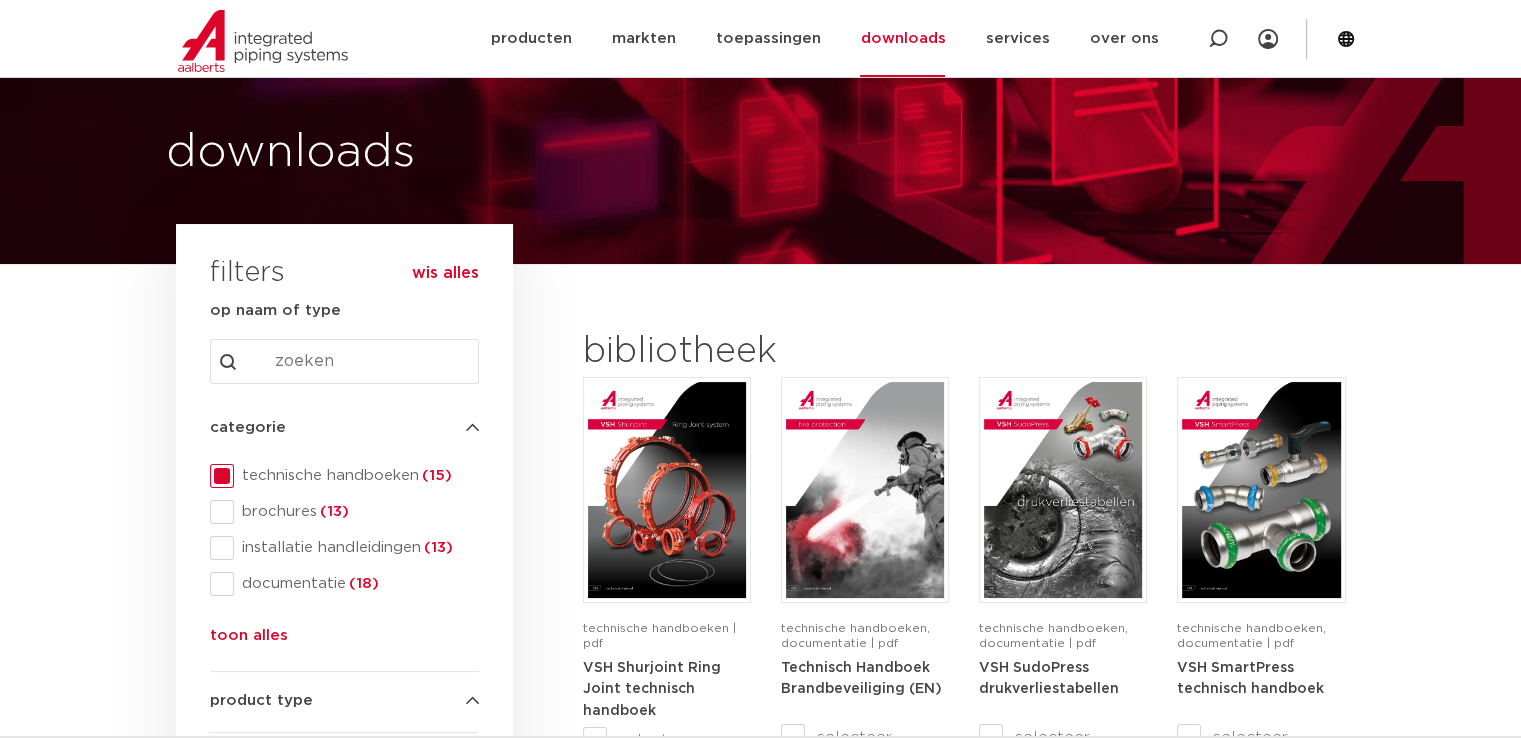 scroll, scrollTop: 0, scrollLeft: 0, axis: both 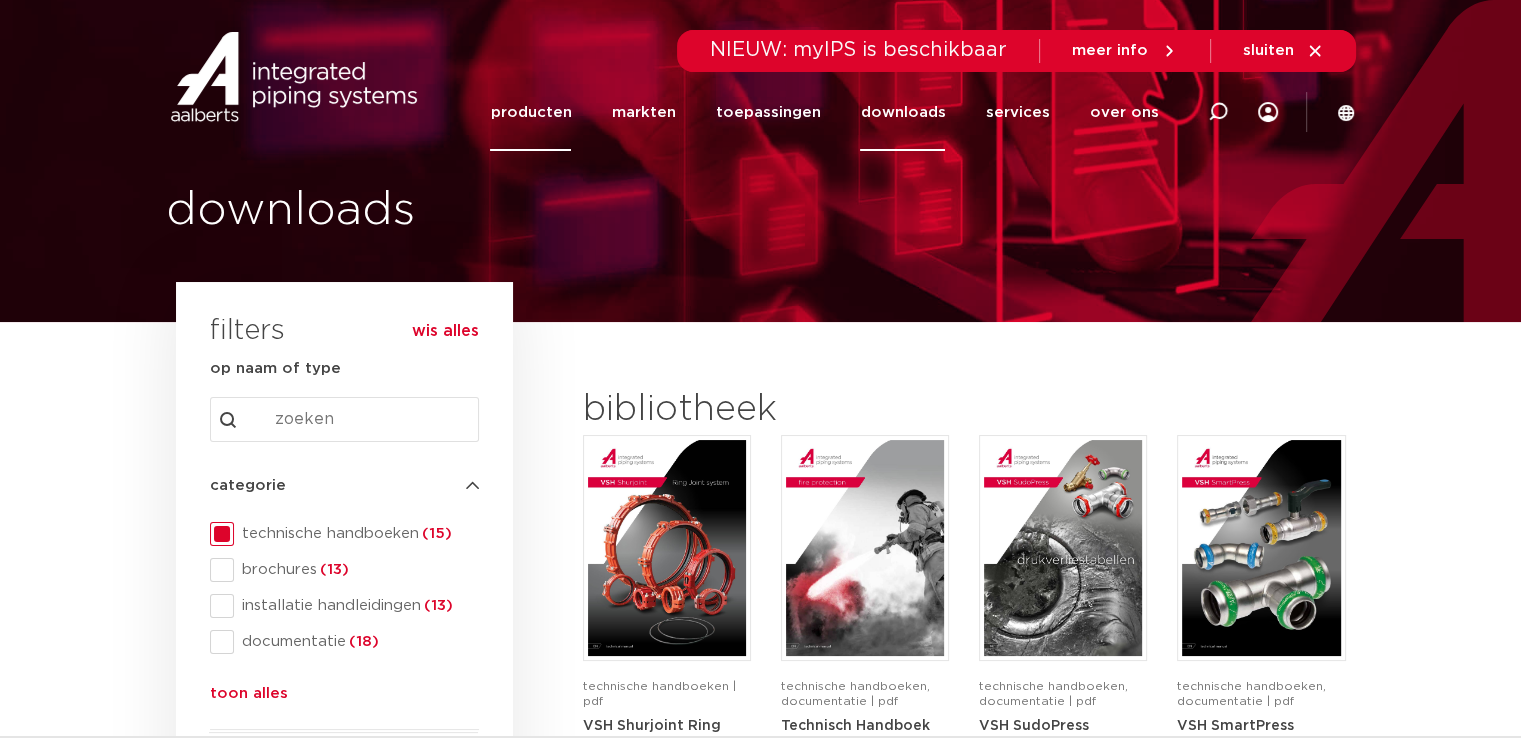 click on "producten" 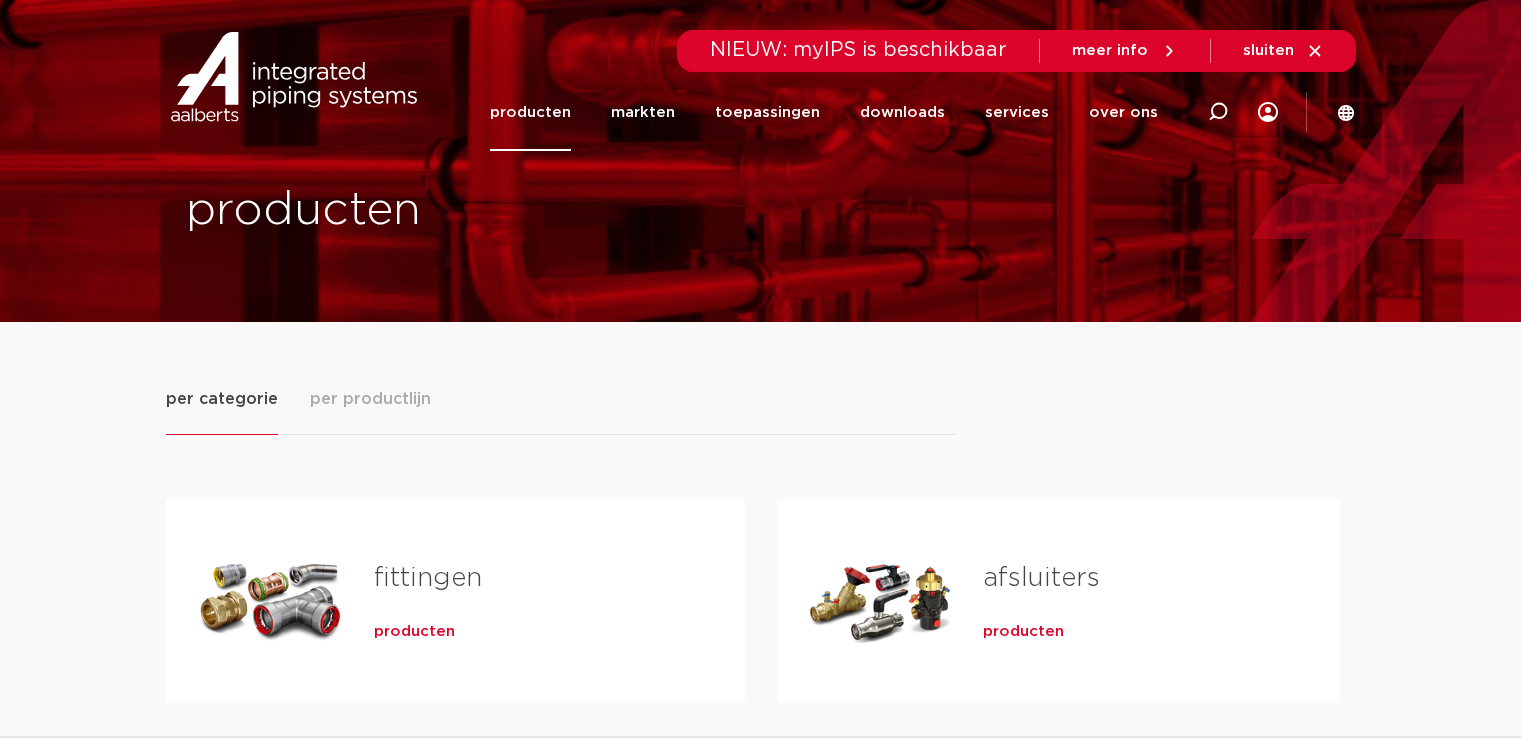 scroll, scrollTop: 0, scrollLeft: 0, axis: both 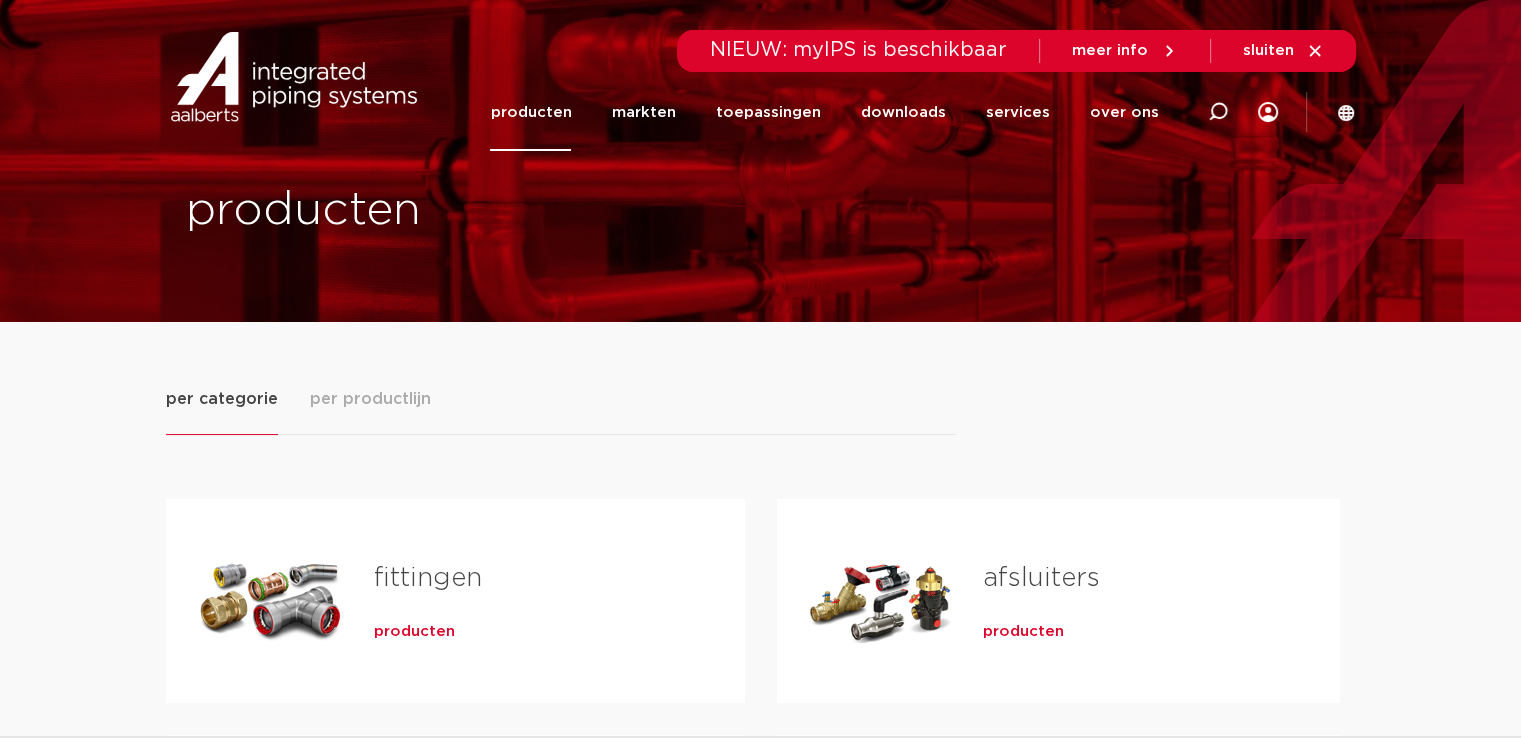 click on "per productlijn" at bounding box center (370, 399) 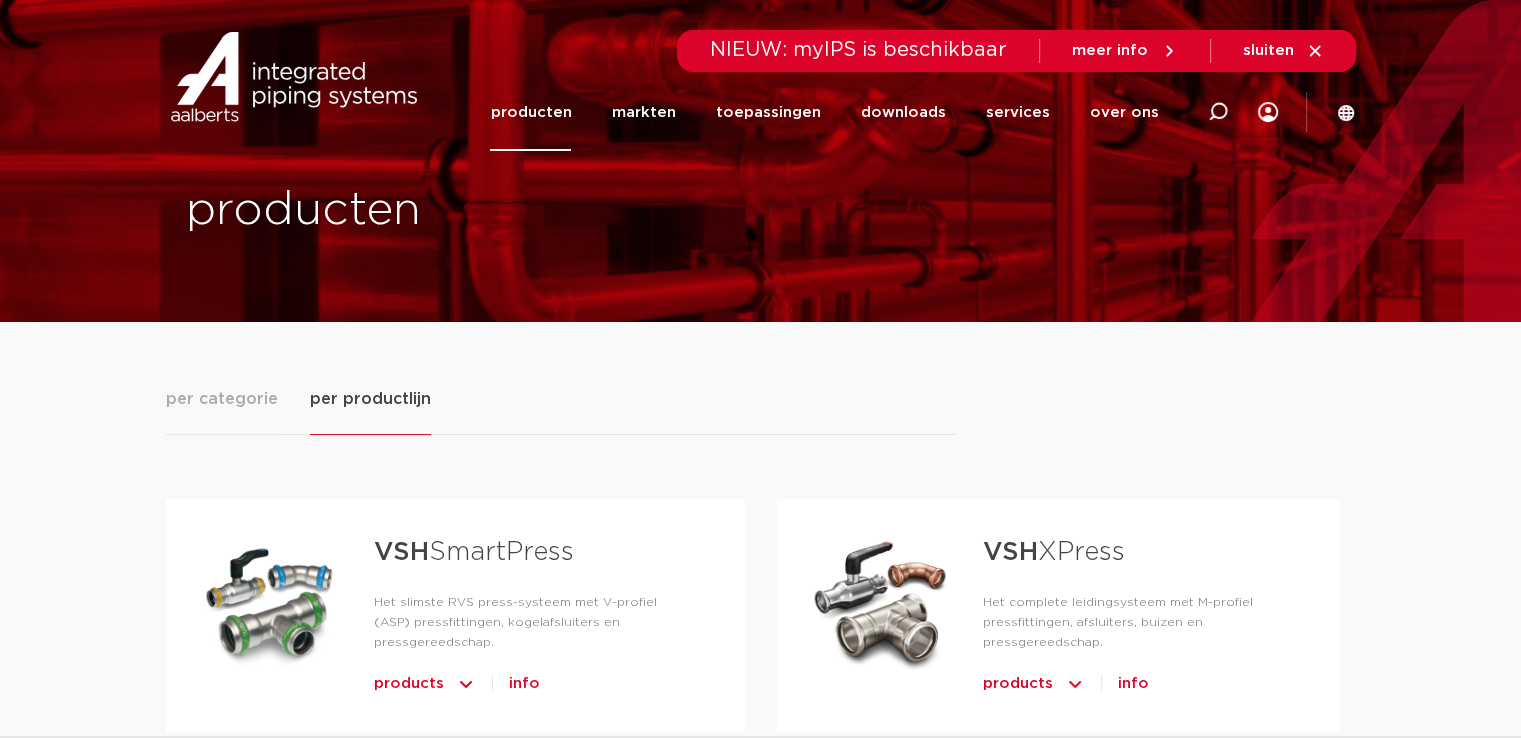 click on "products" at bounding box center [1018, 684] 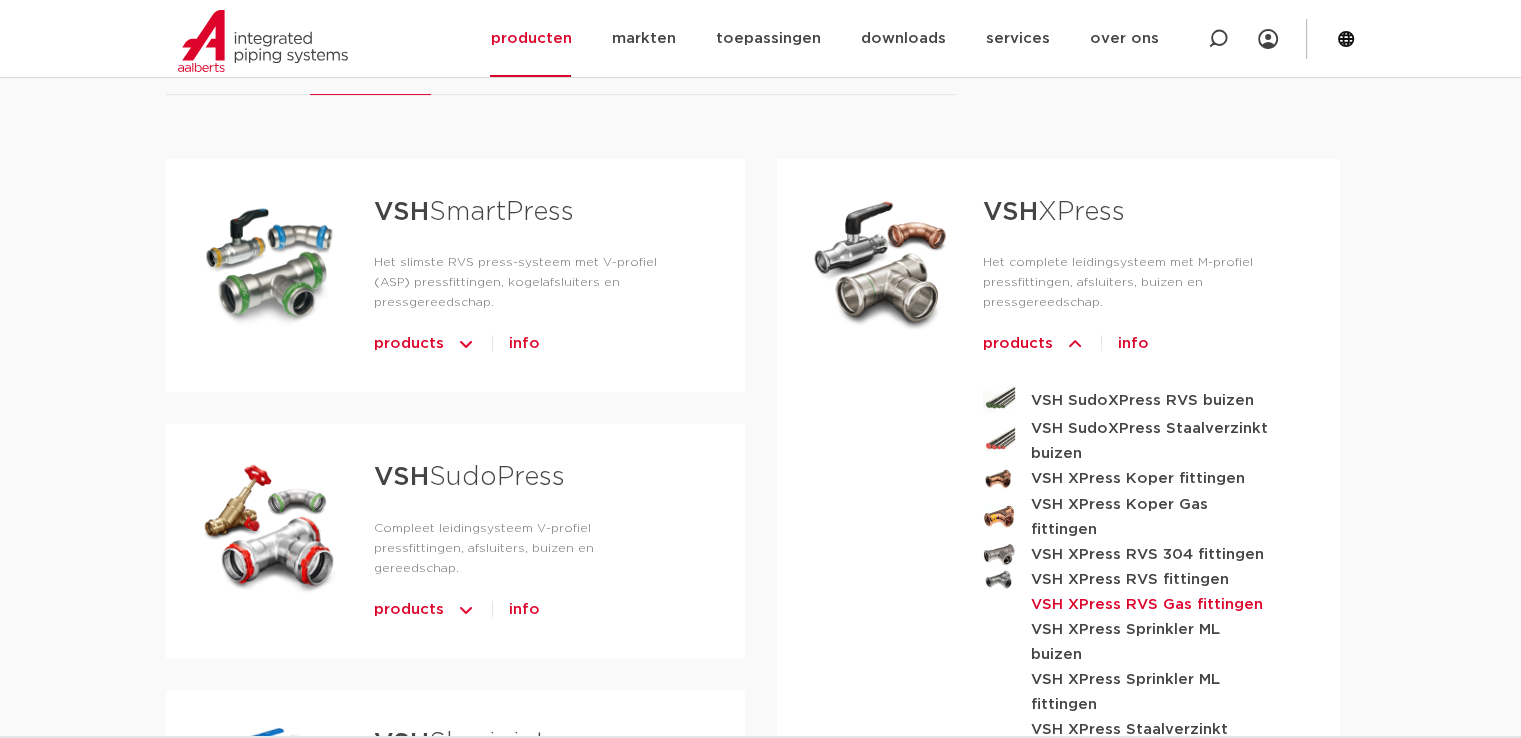 scroll, scrollTop: 400, scrollLeft: 0, axis: vertical 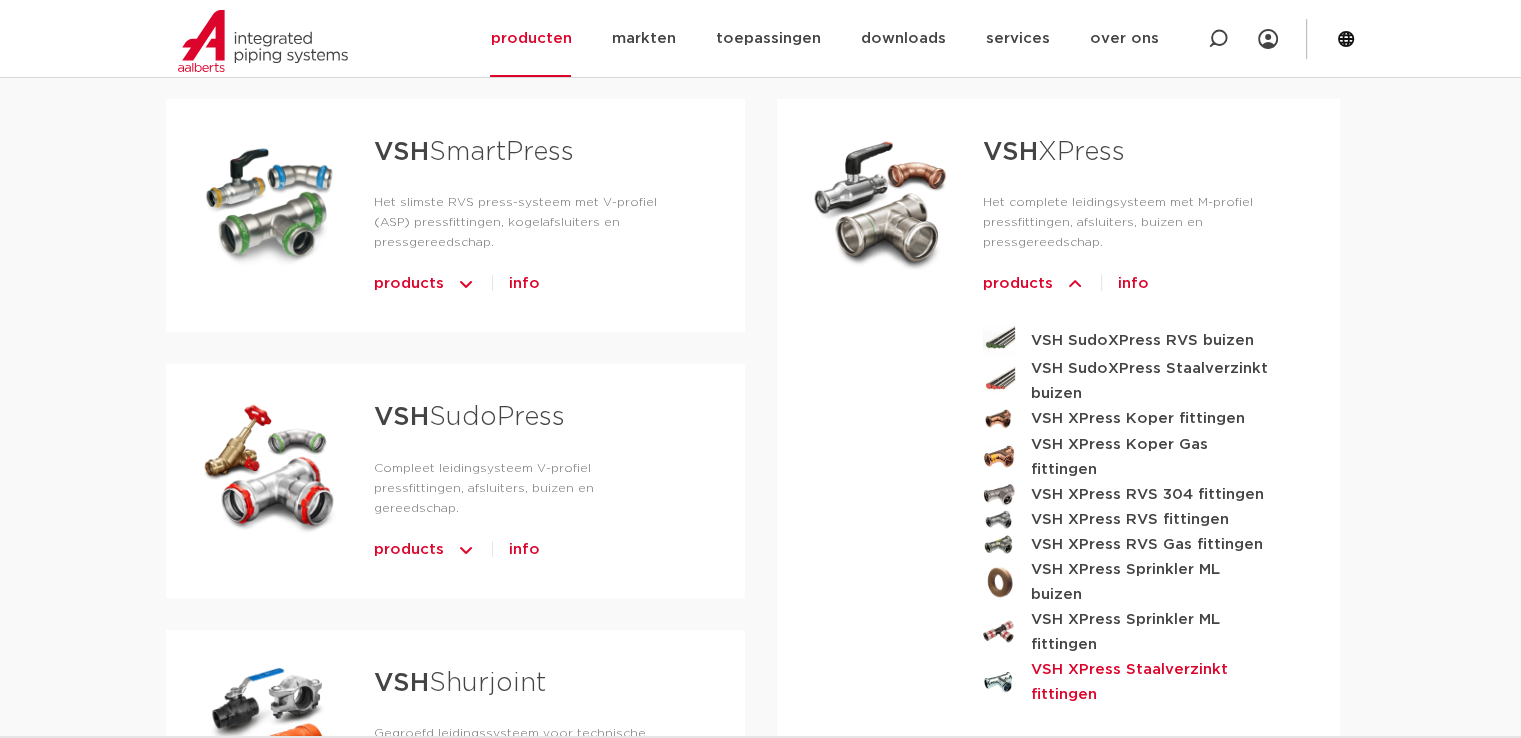 click on "VSH XPress Staalverzinkt fittingen" at bounding box center (1153, 682) 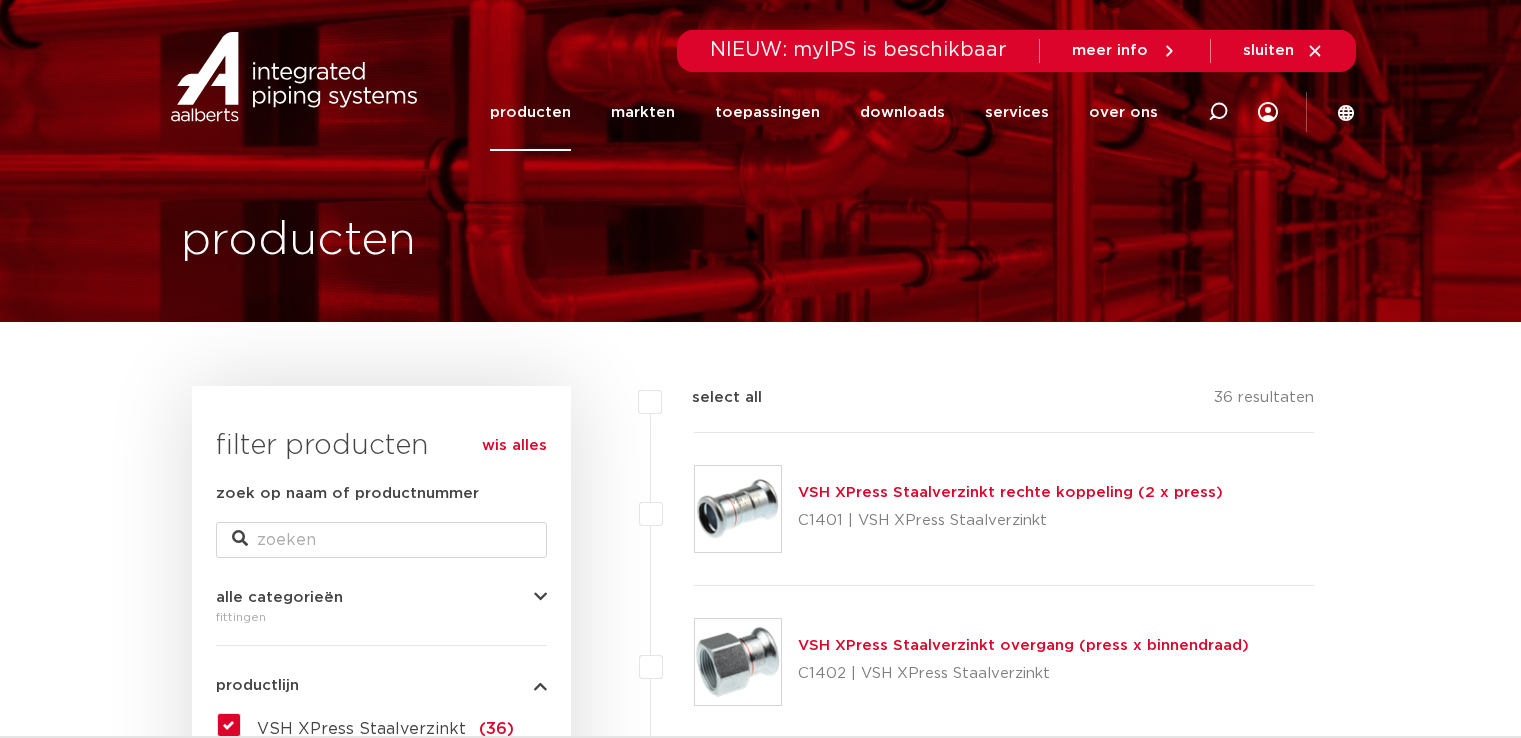 scroll, scrollTop: 0, scrollLeft: 0, axis: both 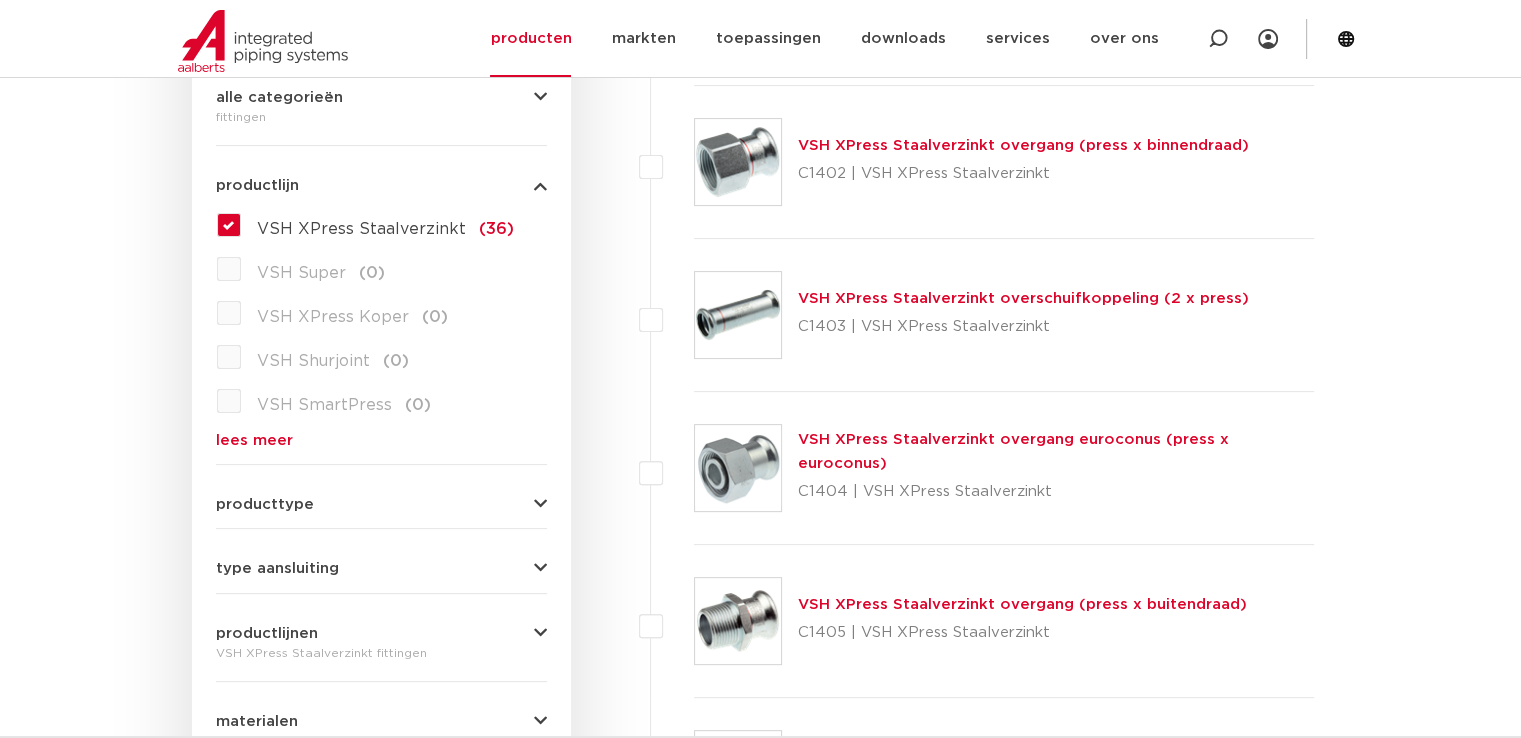 click at bounding box center (540, 504) 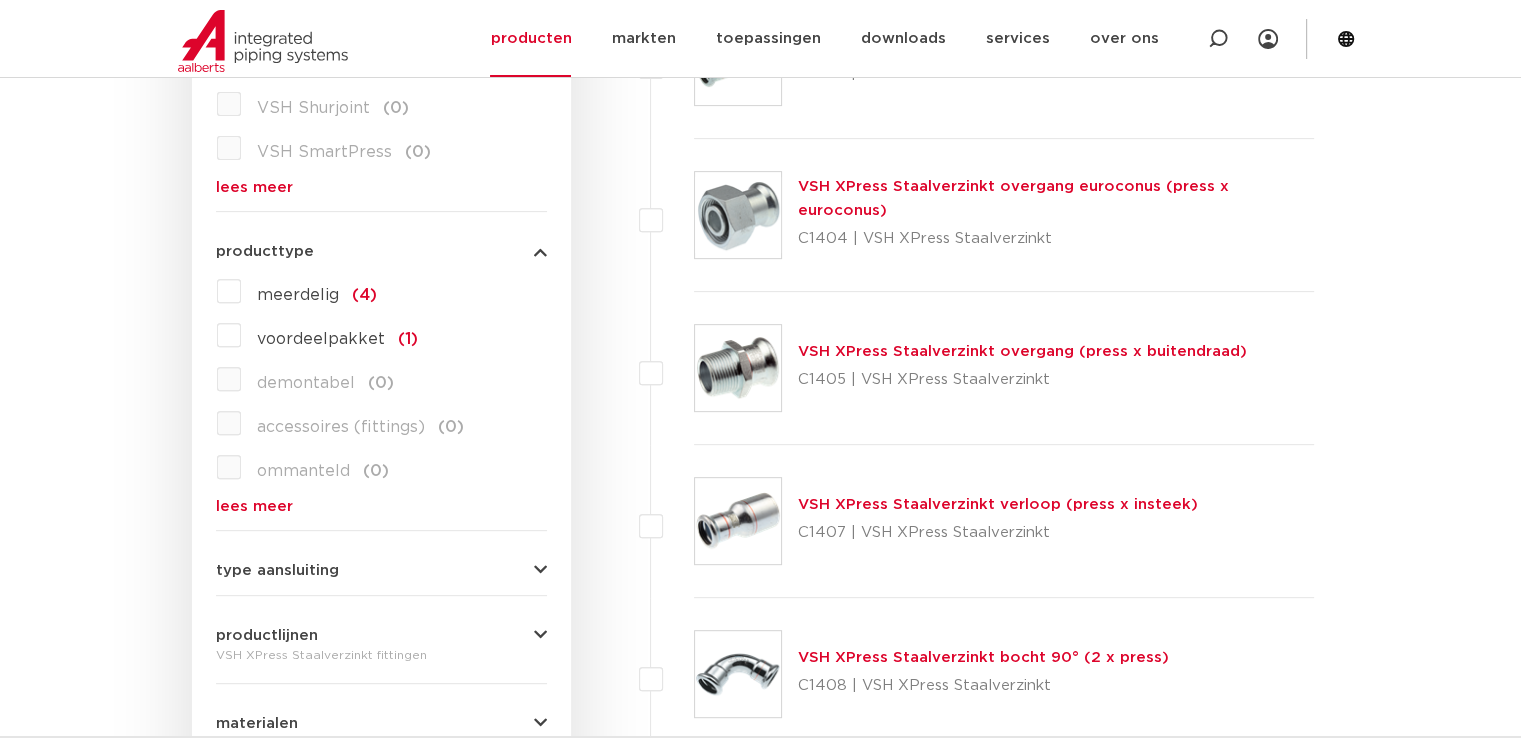 scroll, scrollTop: 800, scrollLeft: 0, axis: vertical 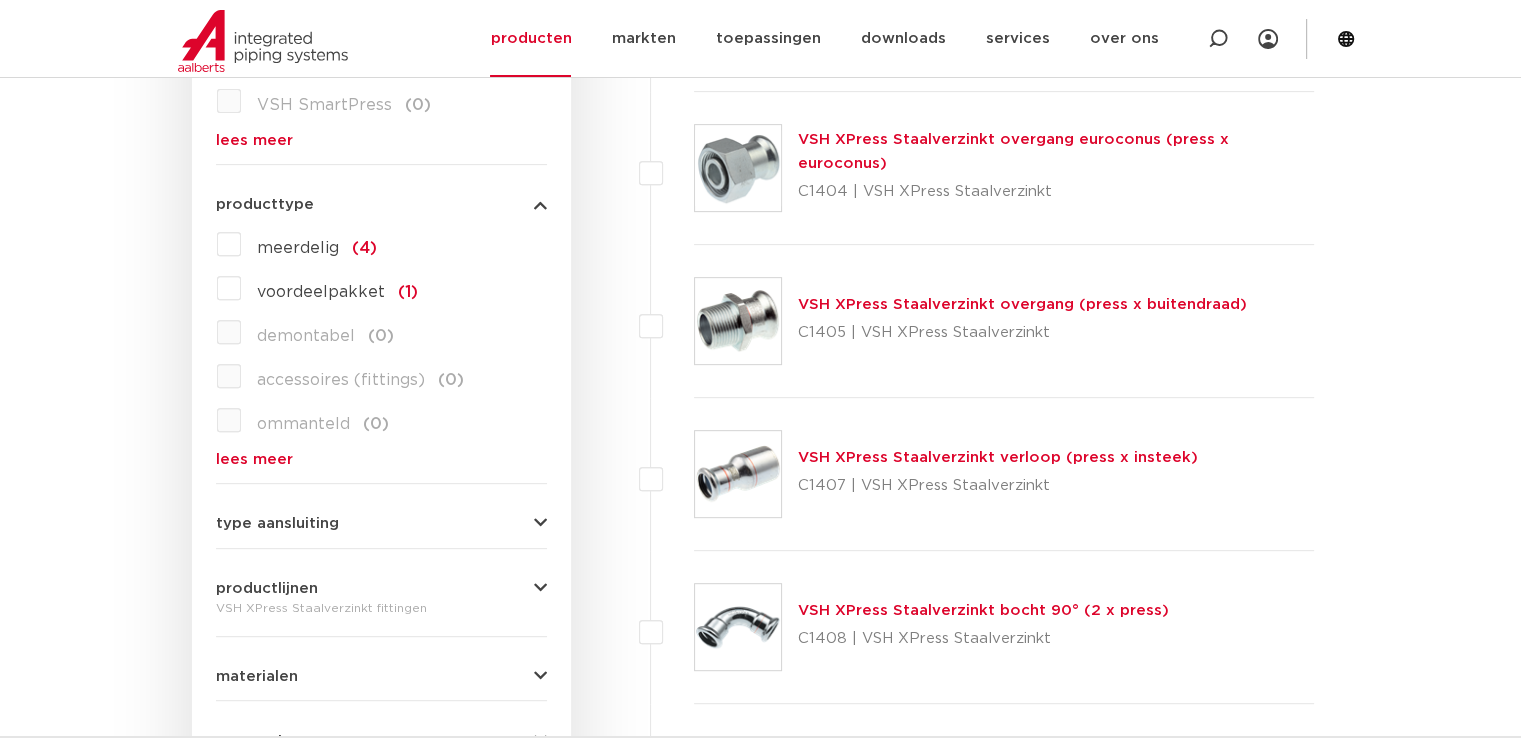 click on "type aansluiting" at bounding box center [381, 523] 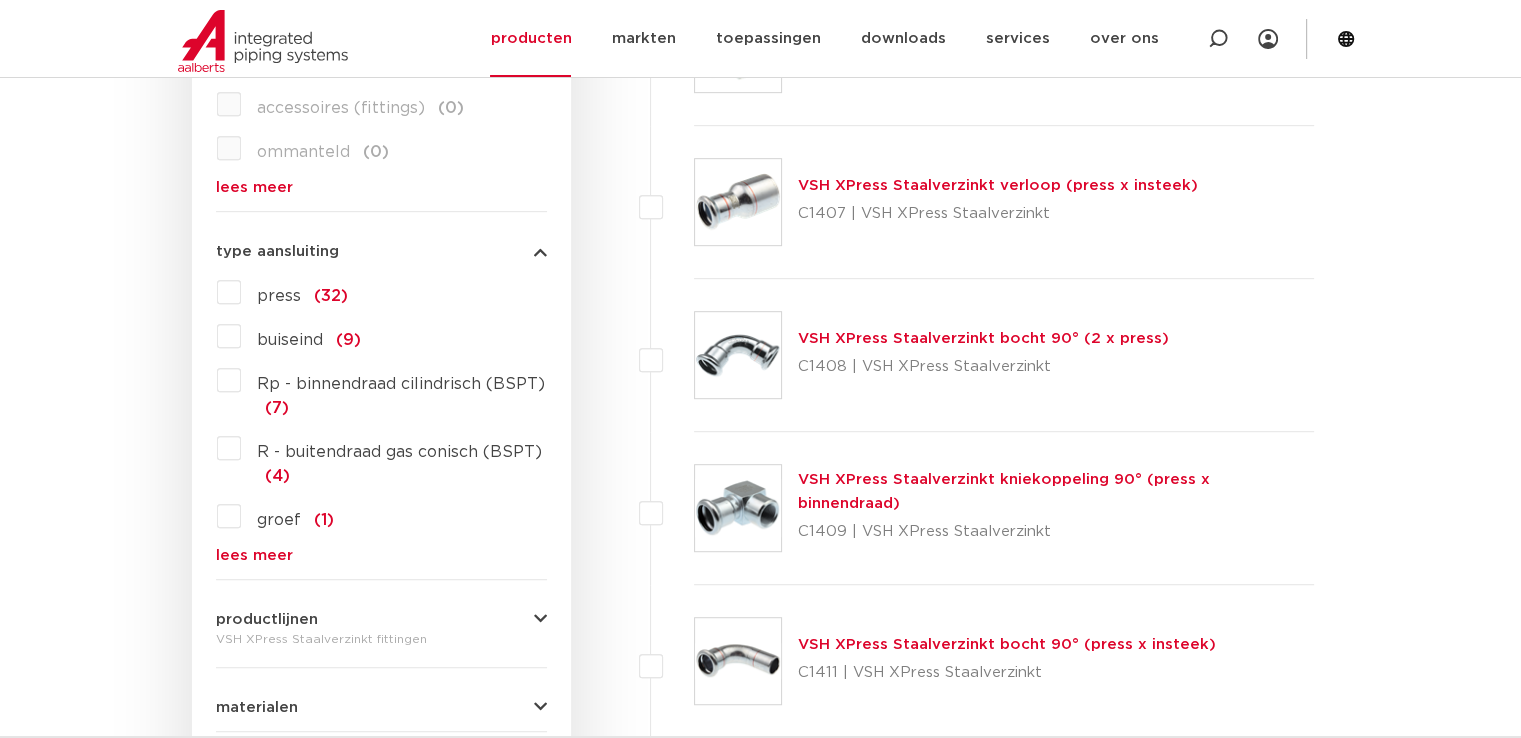 scroll, scrollTop: 1200, scrollLeft: 0, axis: vertical 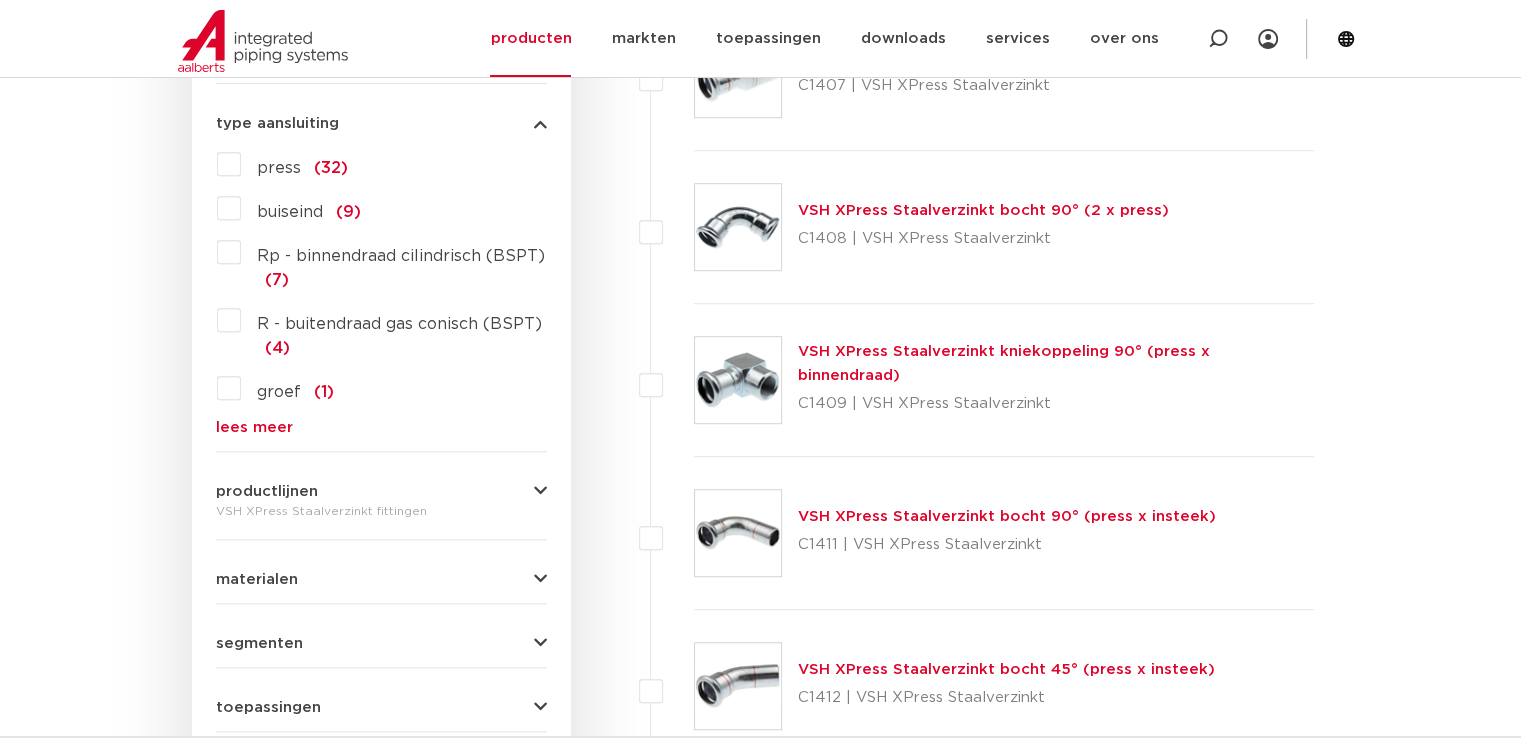 click at bounding box center (540, 491) 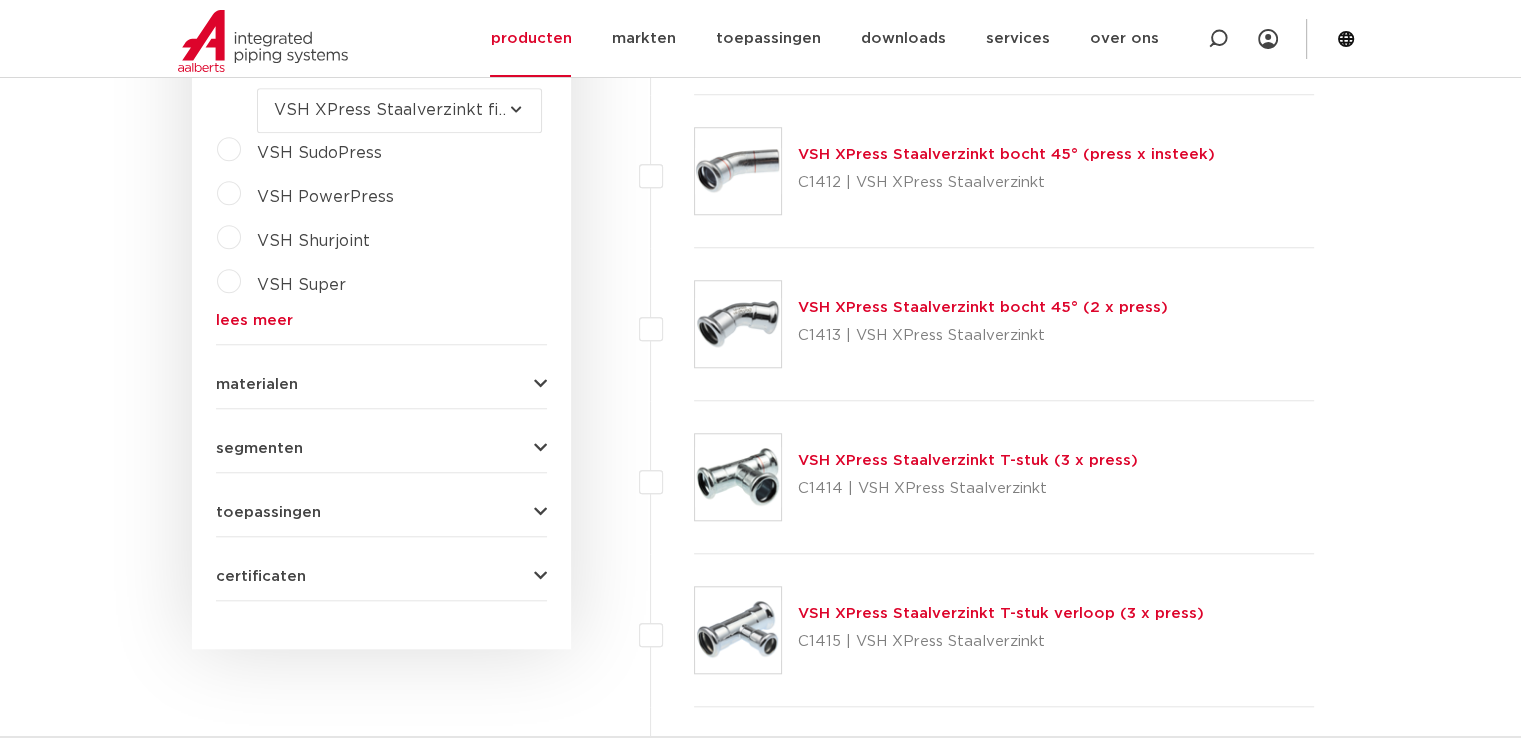 scroll, scrollTop: 1800, scrollLeft: 0, axis: vertical 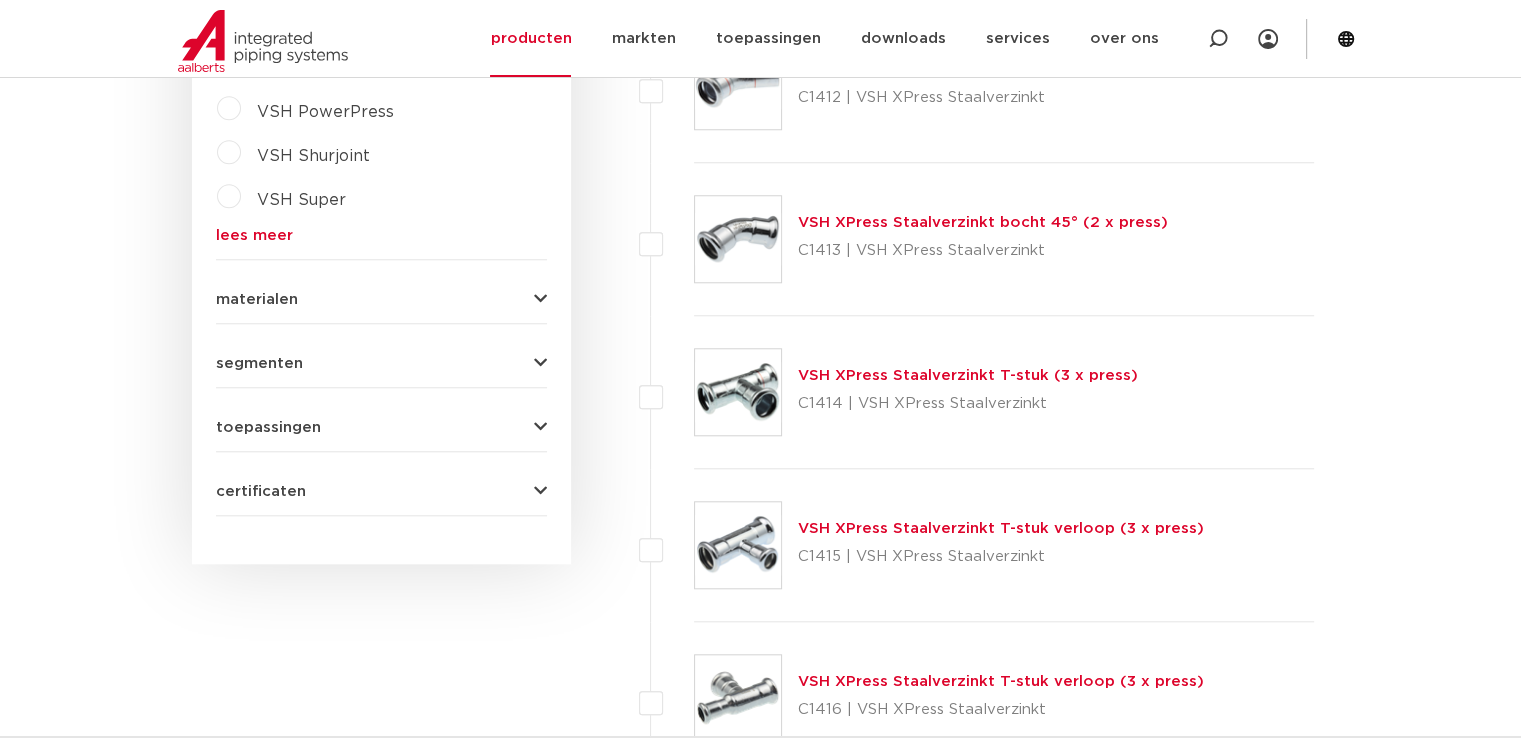 click on "VSH XPress Staalverzinkt T-stuk (3 x press)" at bounding box center [968, 375] 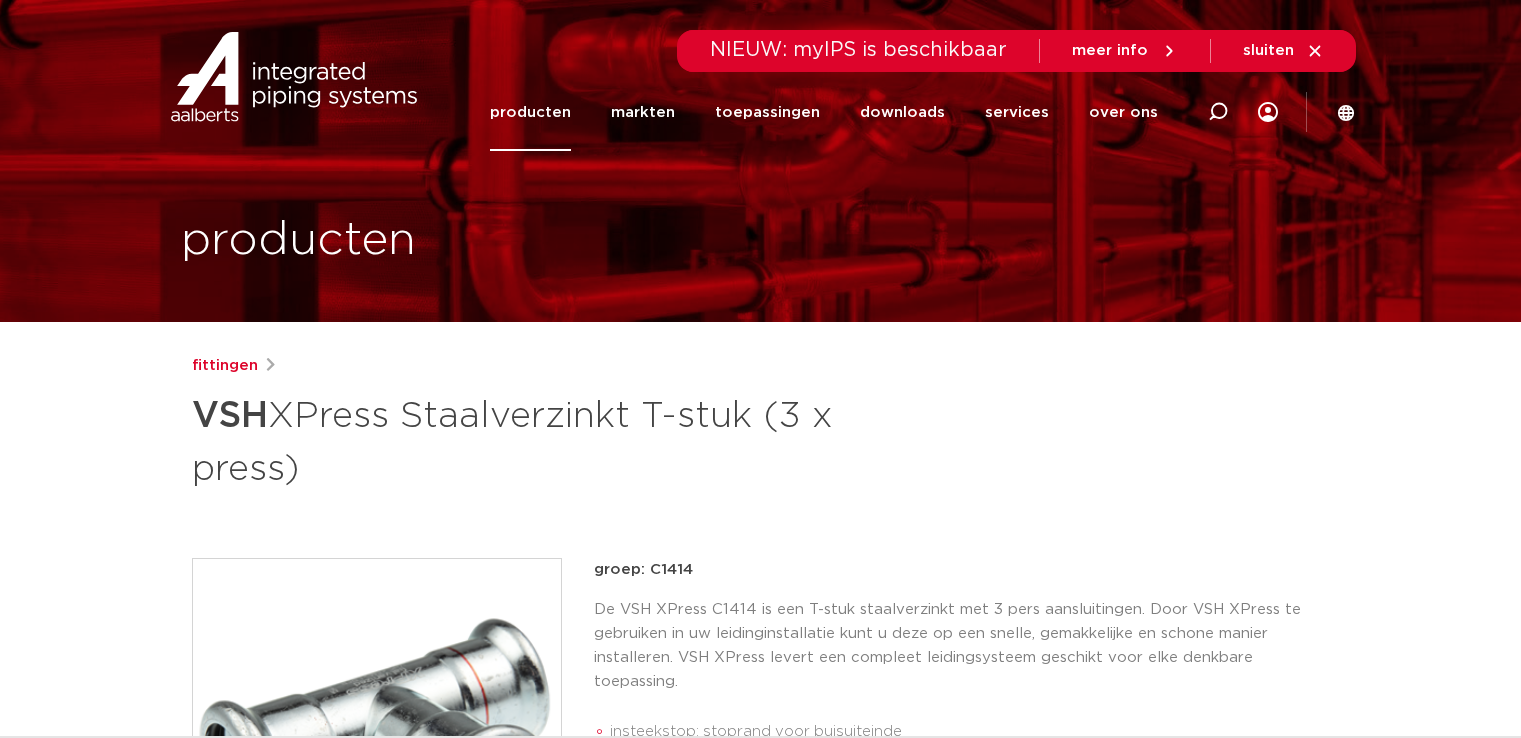 scroll, scrollTop: 0, scrollLeft: 0, axis: both 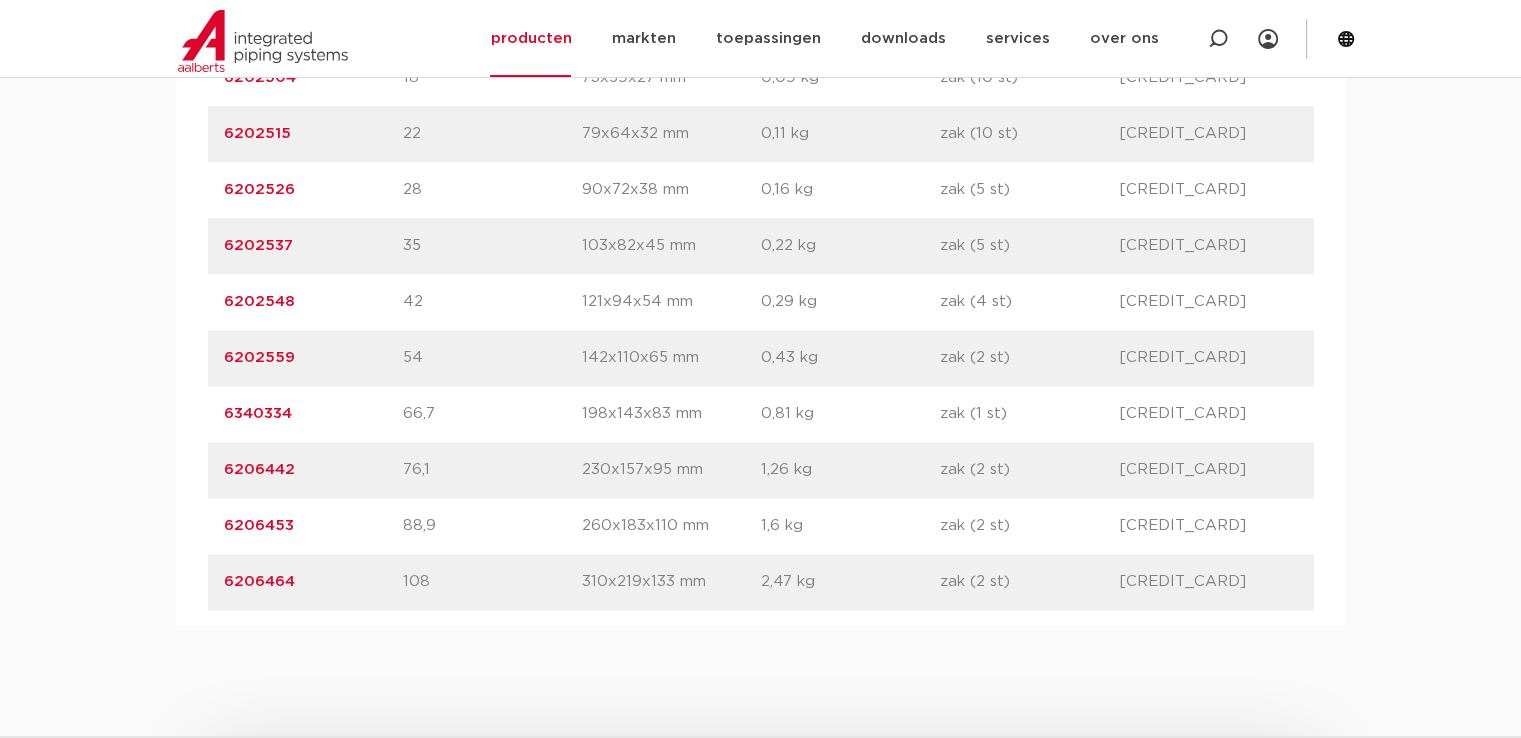 click on "6206442" at bounding box center [259, 469] 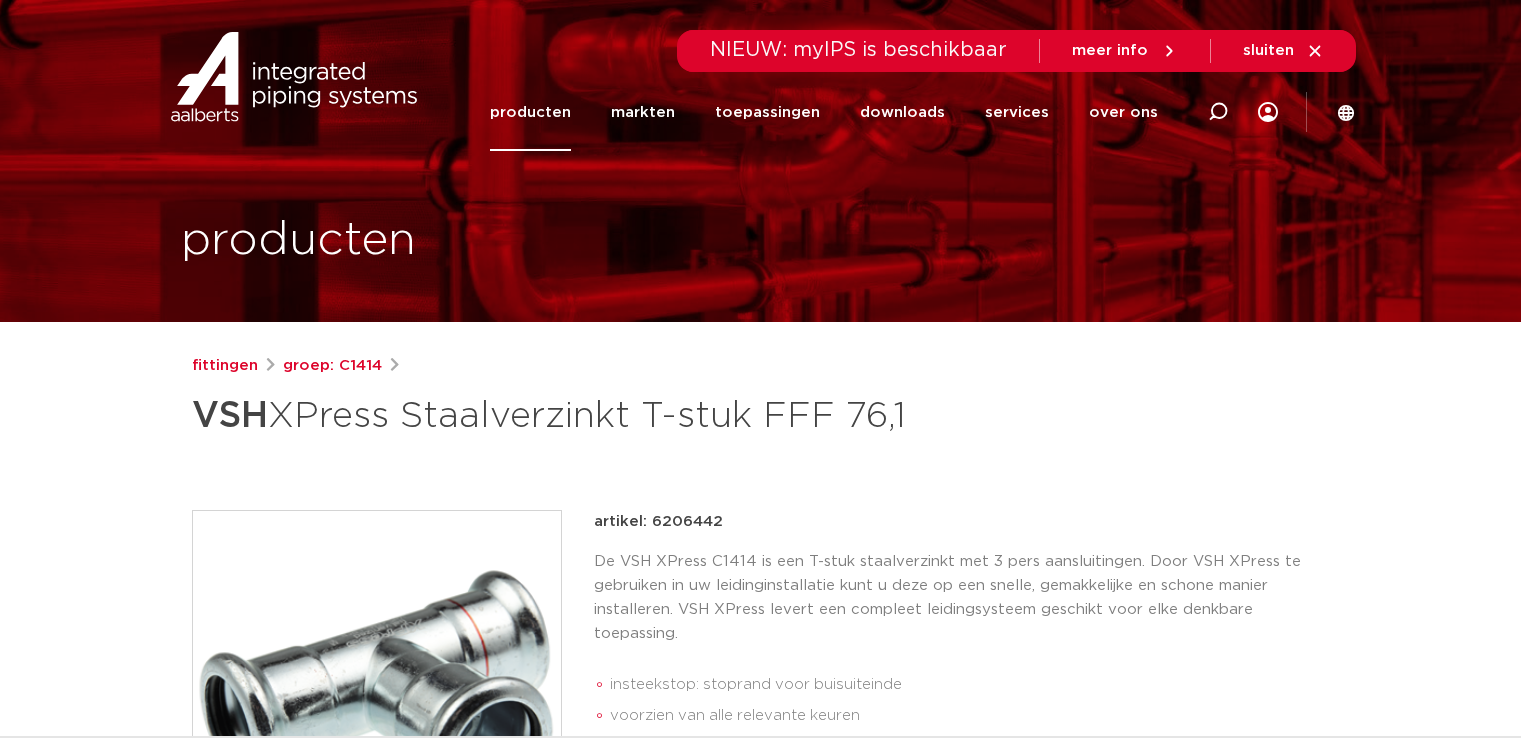 scroll, scrollTop: 0, scrollLeft: 0, axis: both 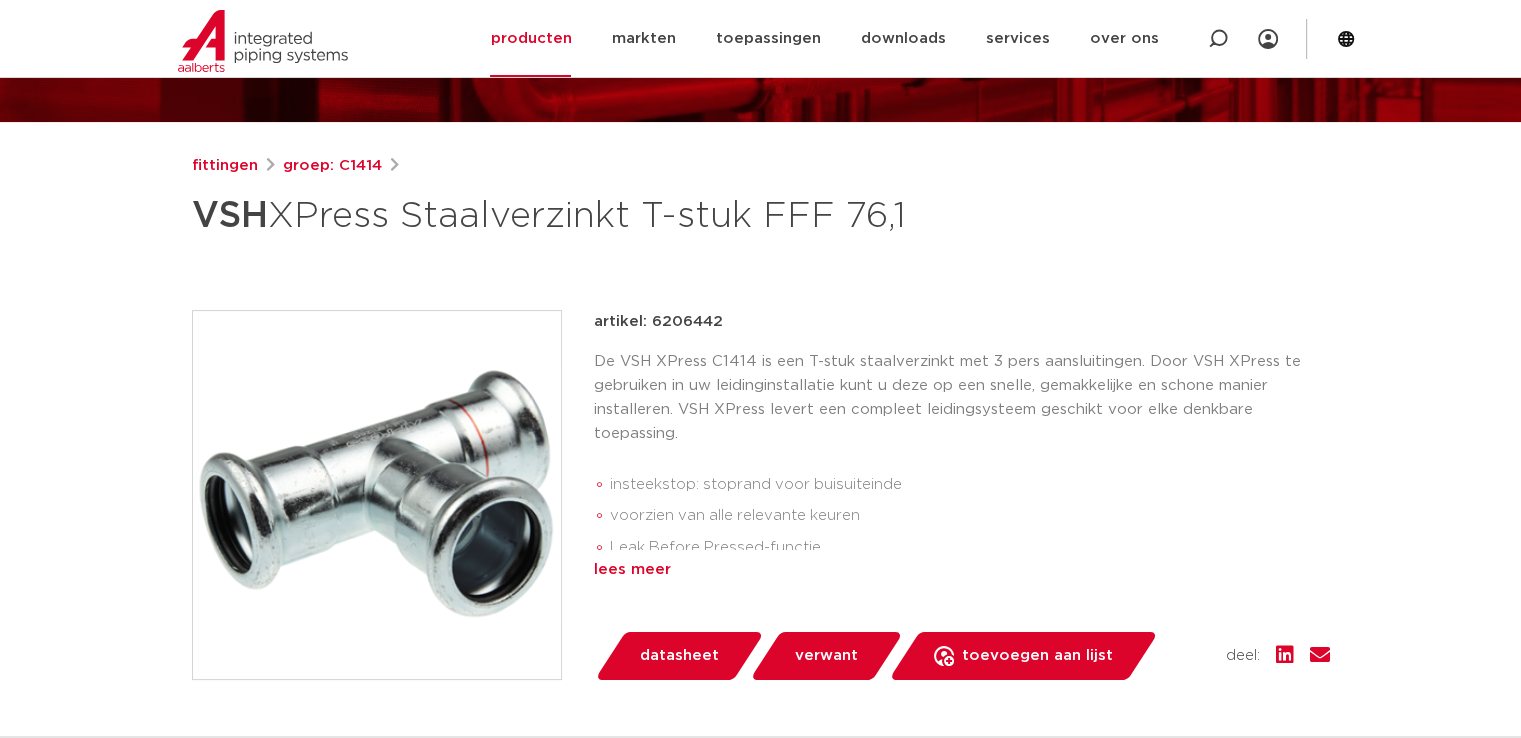 click on "lees meer" at bounding box center (962, 570) 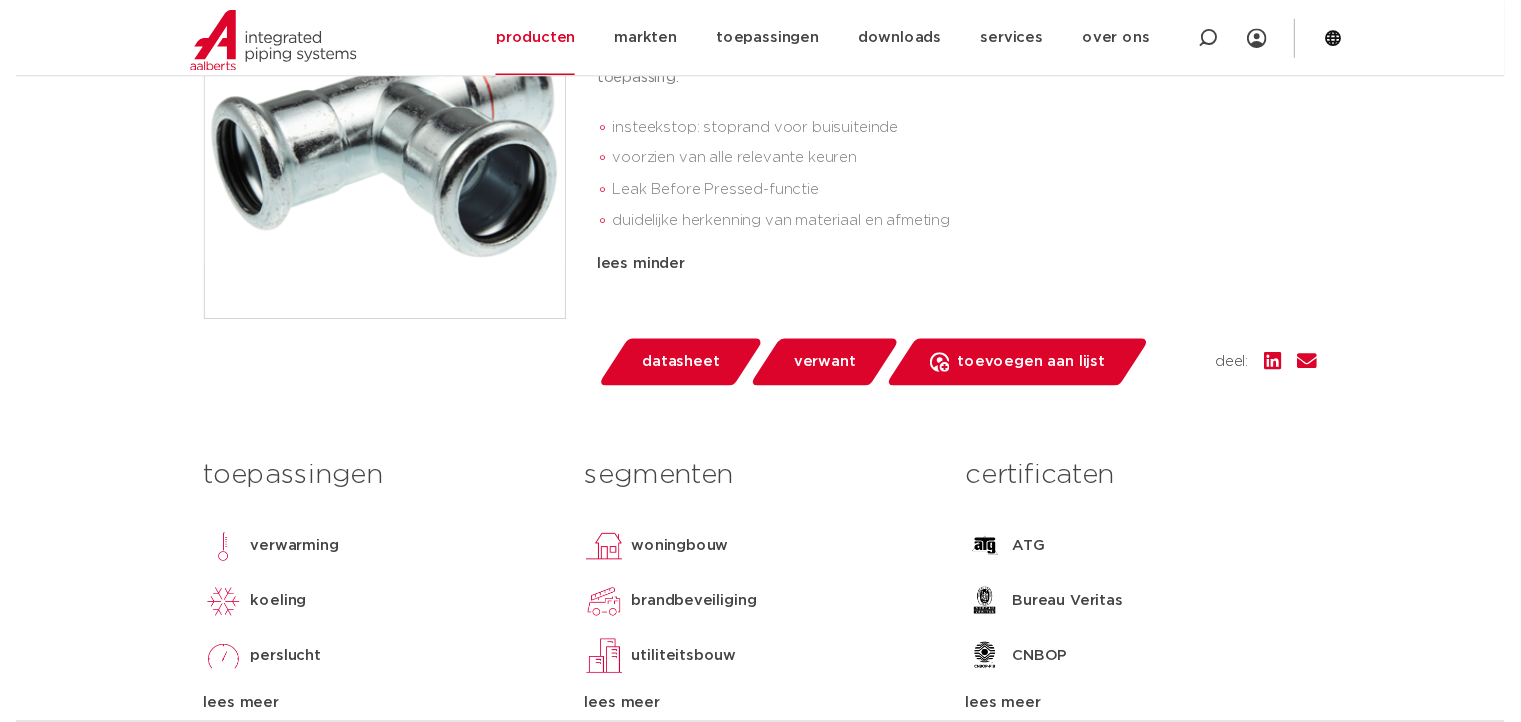 scroll, scrollTop: 600, scrollLeft: 0, axis: vertical 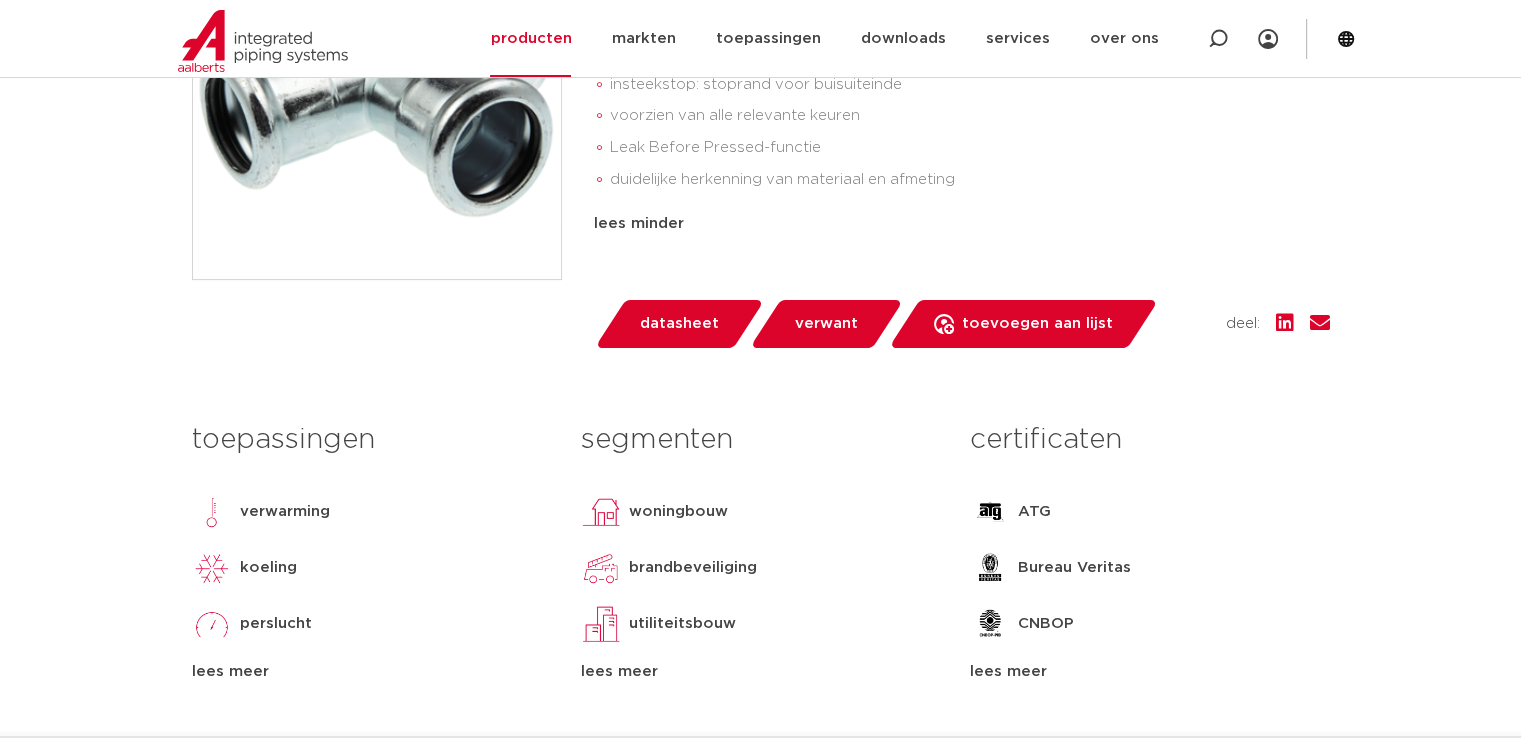 click on "datasheet" at bounding box center (679, 324) 